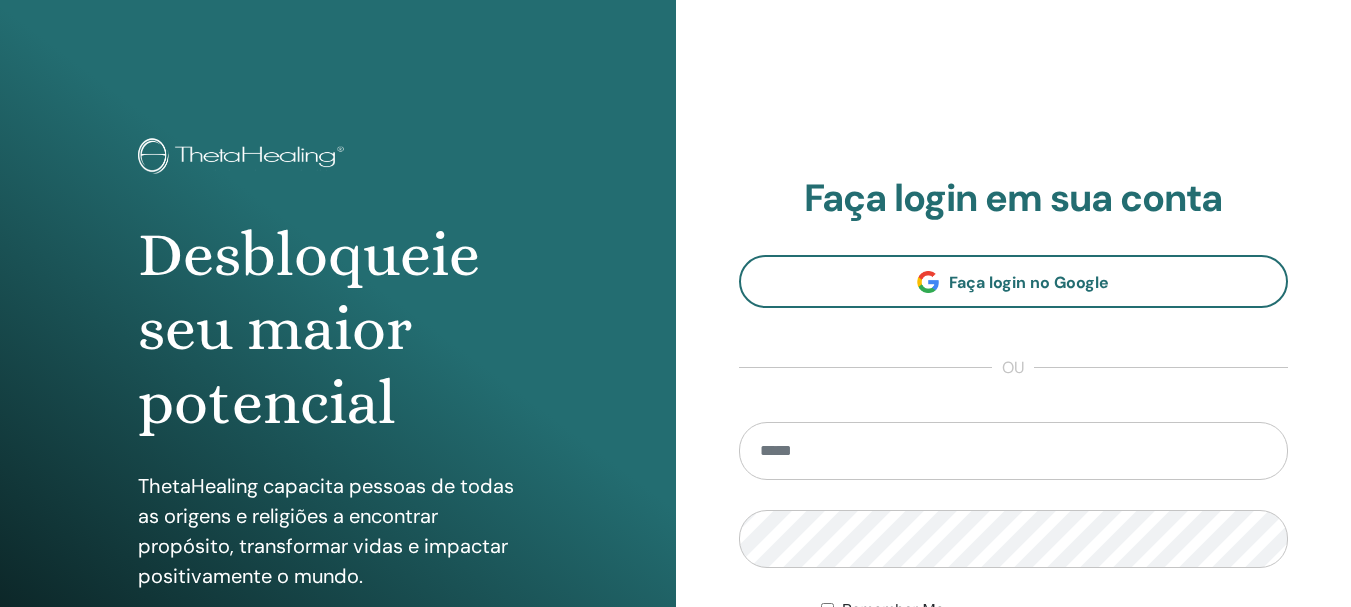 scroll, scrollTop: 0, scrollLeft: 0, axis: both 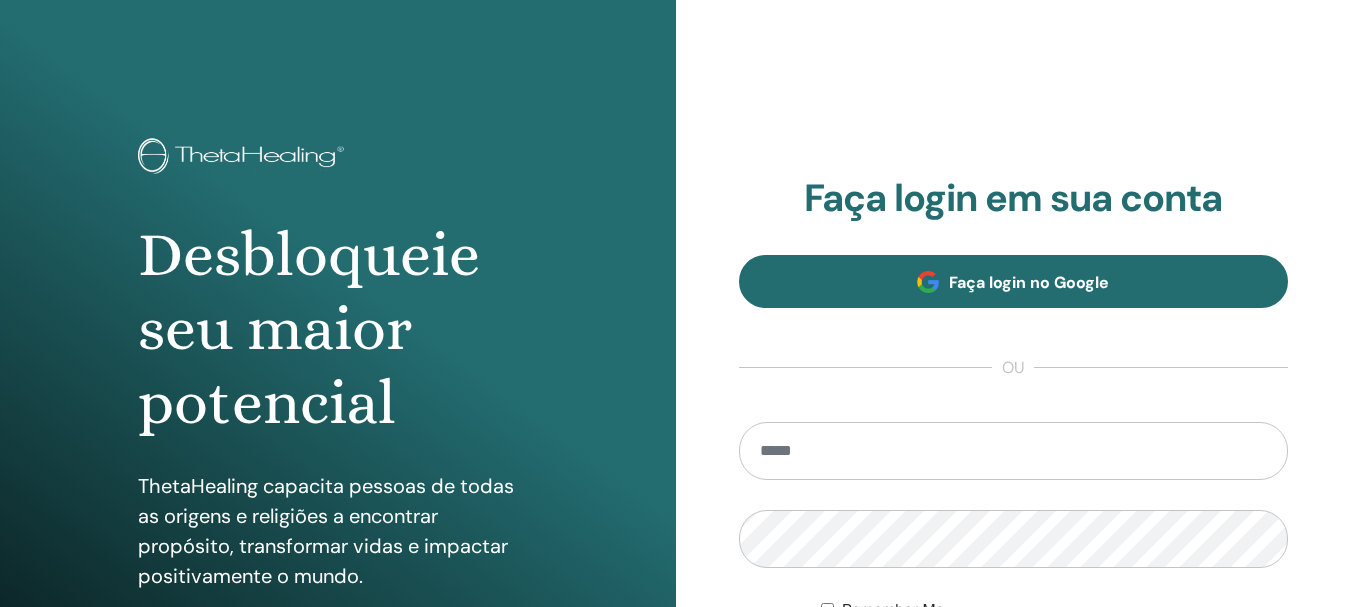 type on "**********" 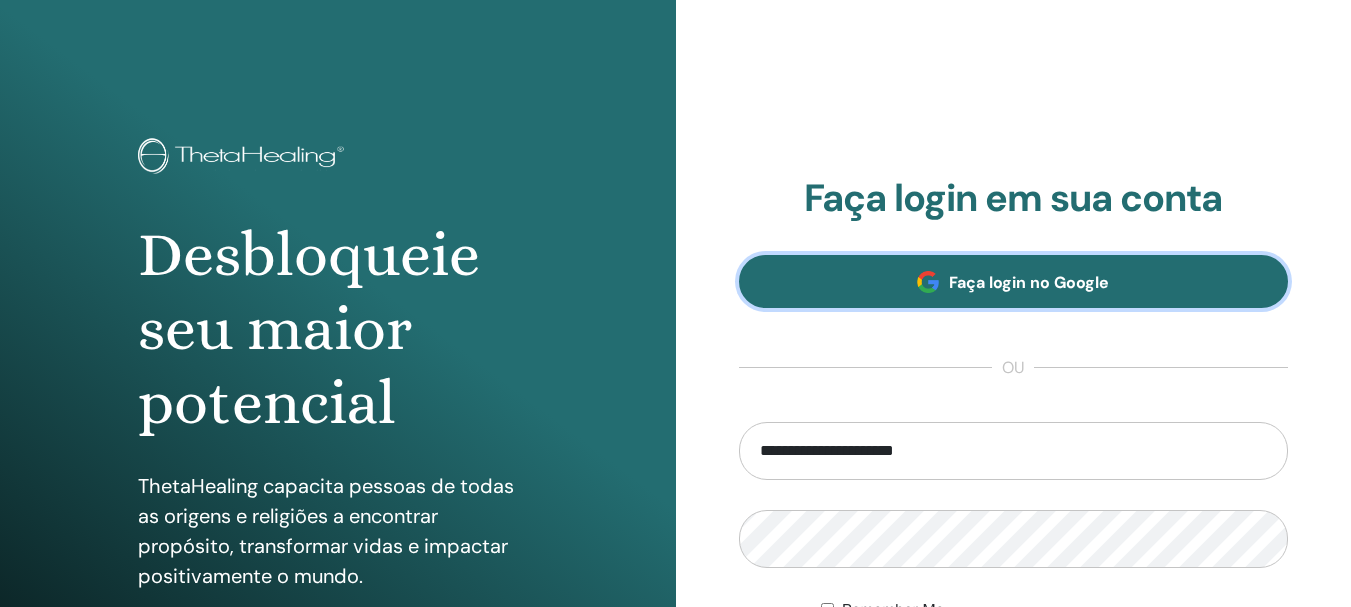 click on "Faça login no Google" at bounding box center (1029, 282) 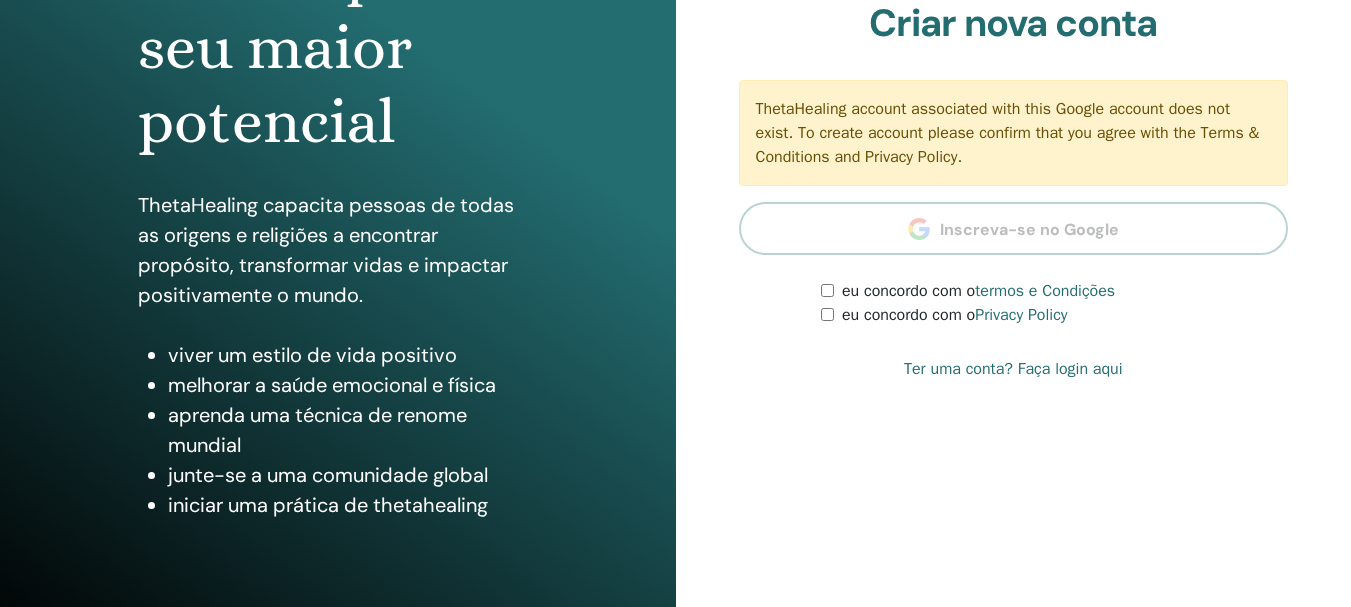 scroll, scrollTop: 300, scrollLeft: 0, axis: vertical 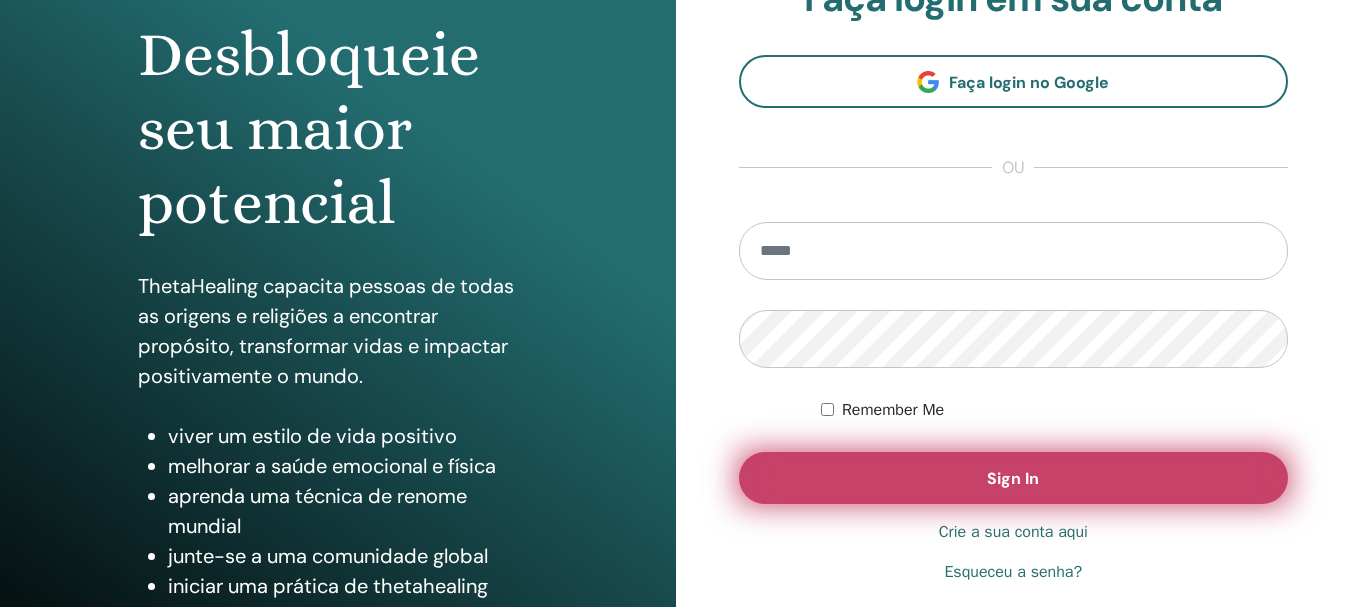 type on "**********" 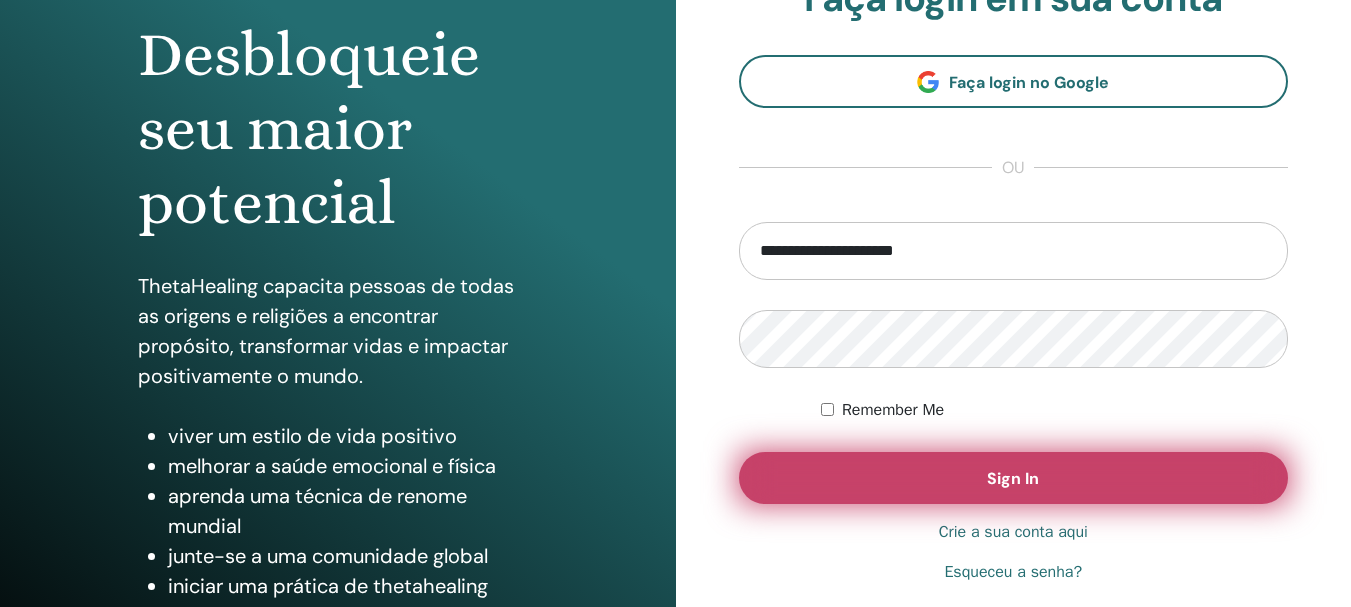 click on "Sign In" at bounding box center (1013, 478) 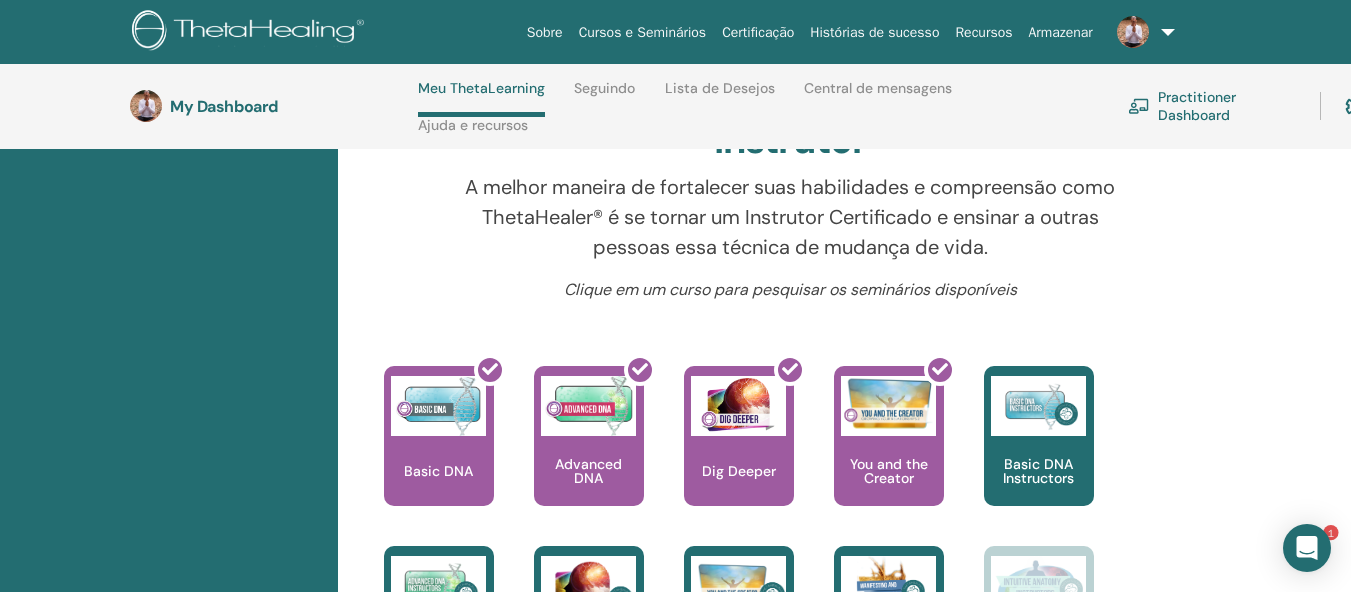 scroll, scrollTop: 485, scrollLeft: 0, axis: vertical 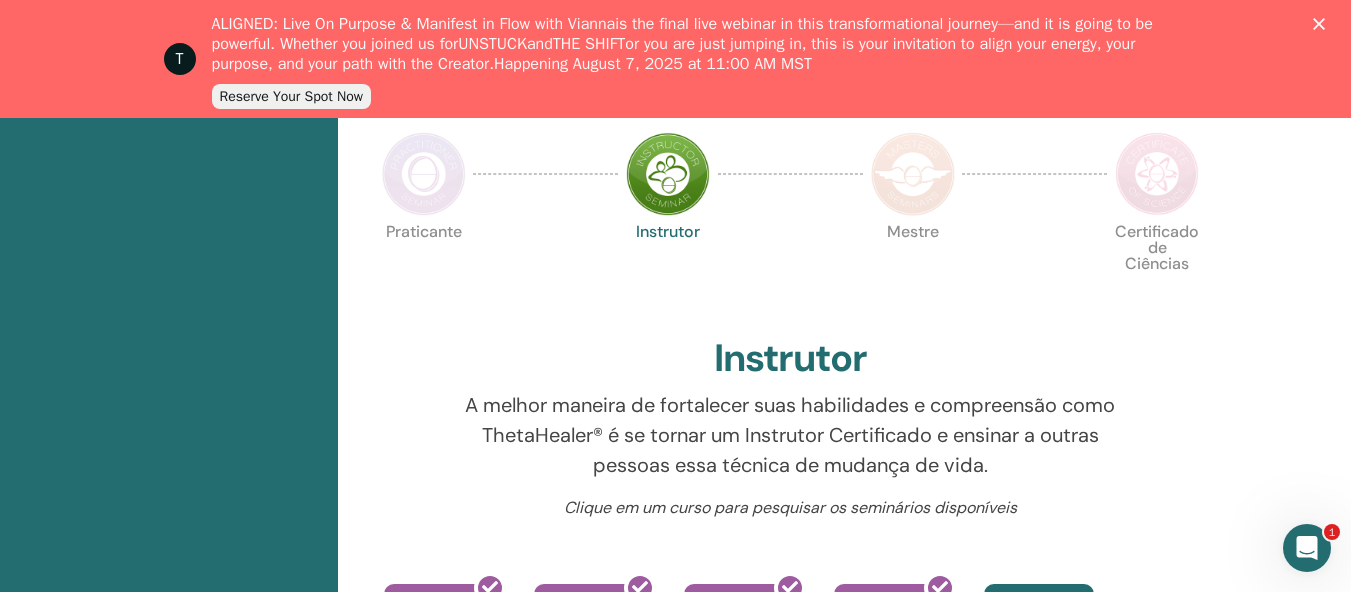 click at bounding box center [424, 174] 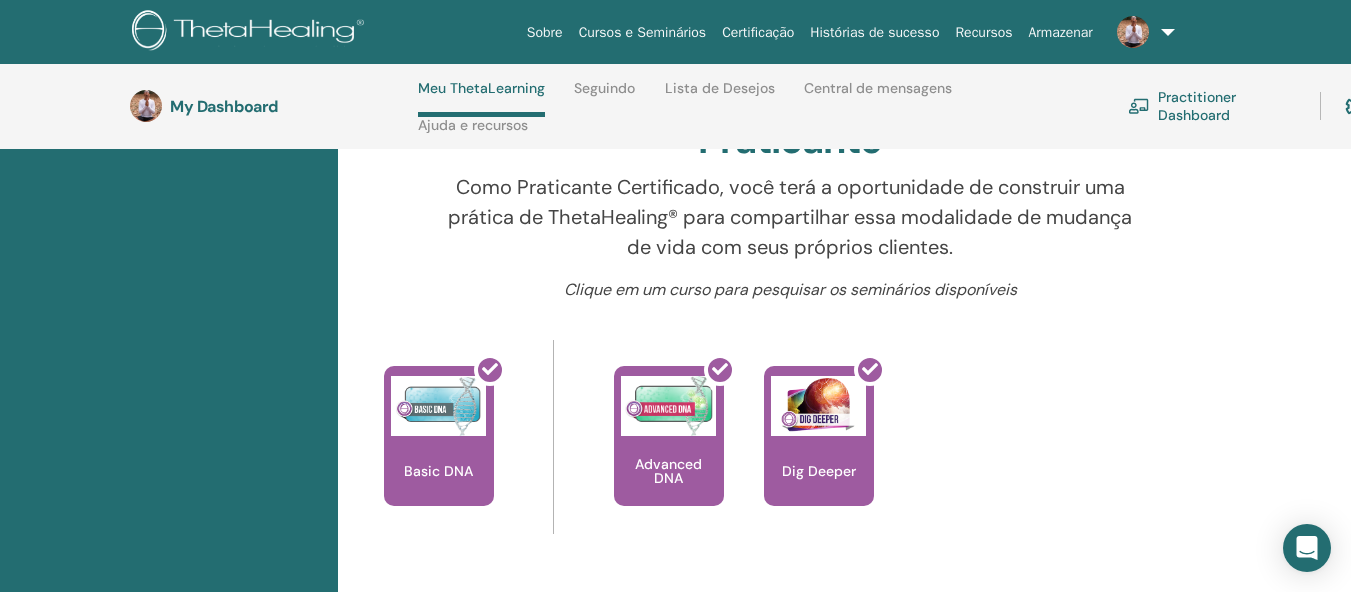 scroll, scrollTop: 785, scrollLeft: 0, axis: vertical 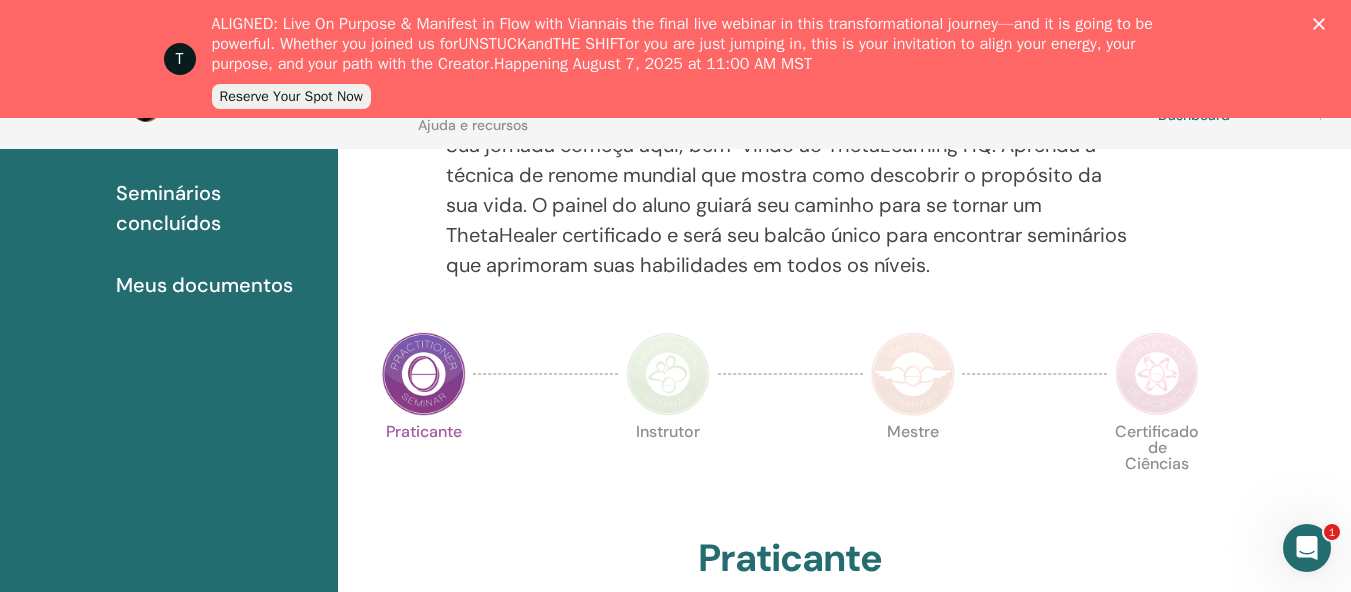click at bounding box center [668, 374] 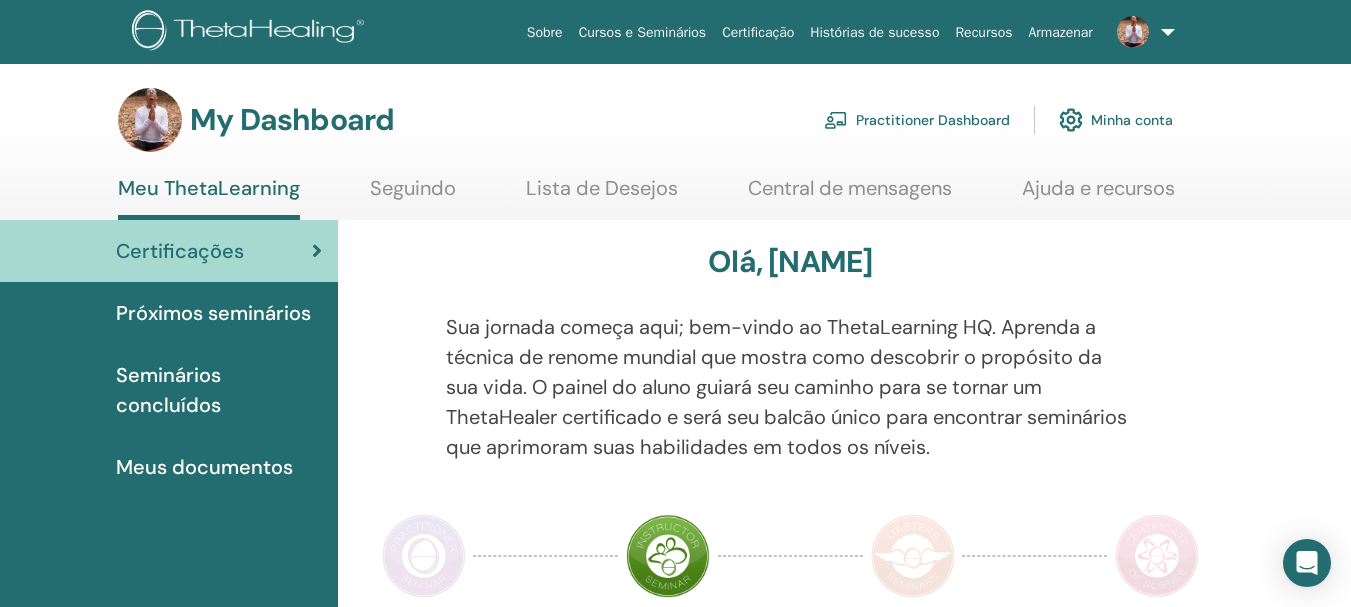 scroll, scrollTop: 0, scrollLeft: 0, axis: both 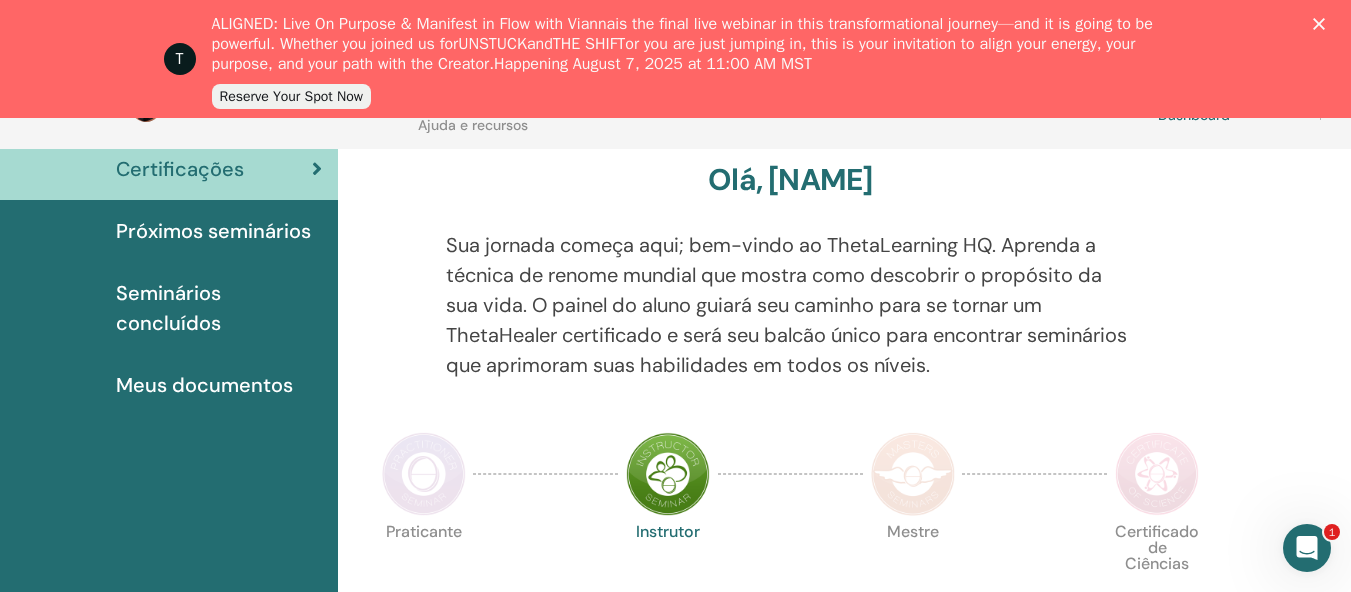 click on "Certificações" at bounding box center (169, 169) 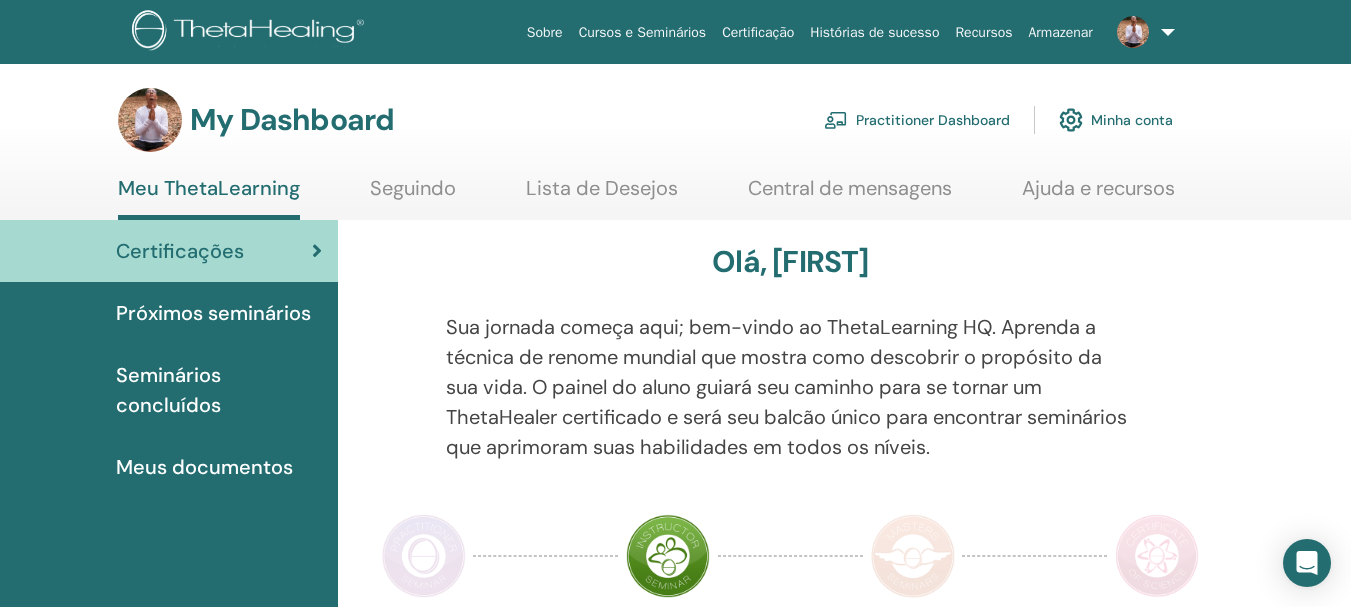scroll, scrollTop: 0, scrollLeft: 0, axis: both 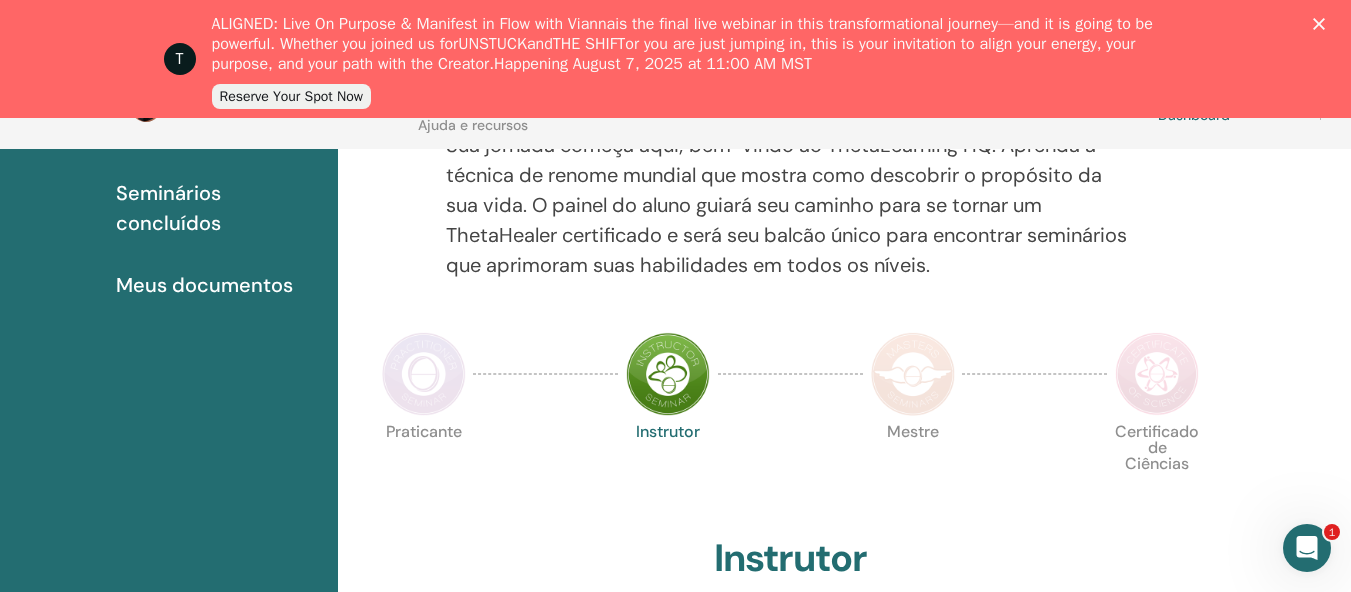 click at bounding box center (424, 374) 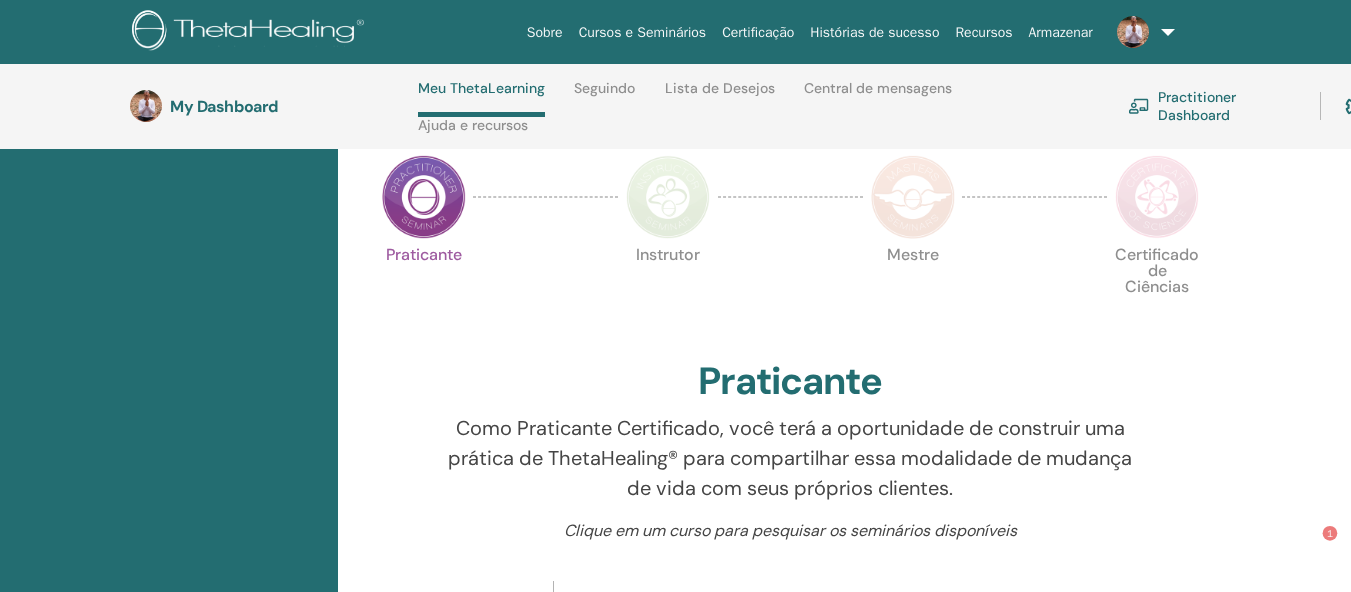 scroll, scrollTop: 485, scrollLeft: 0, axis: vertical 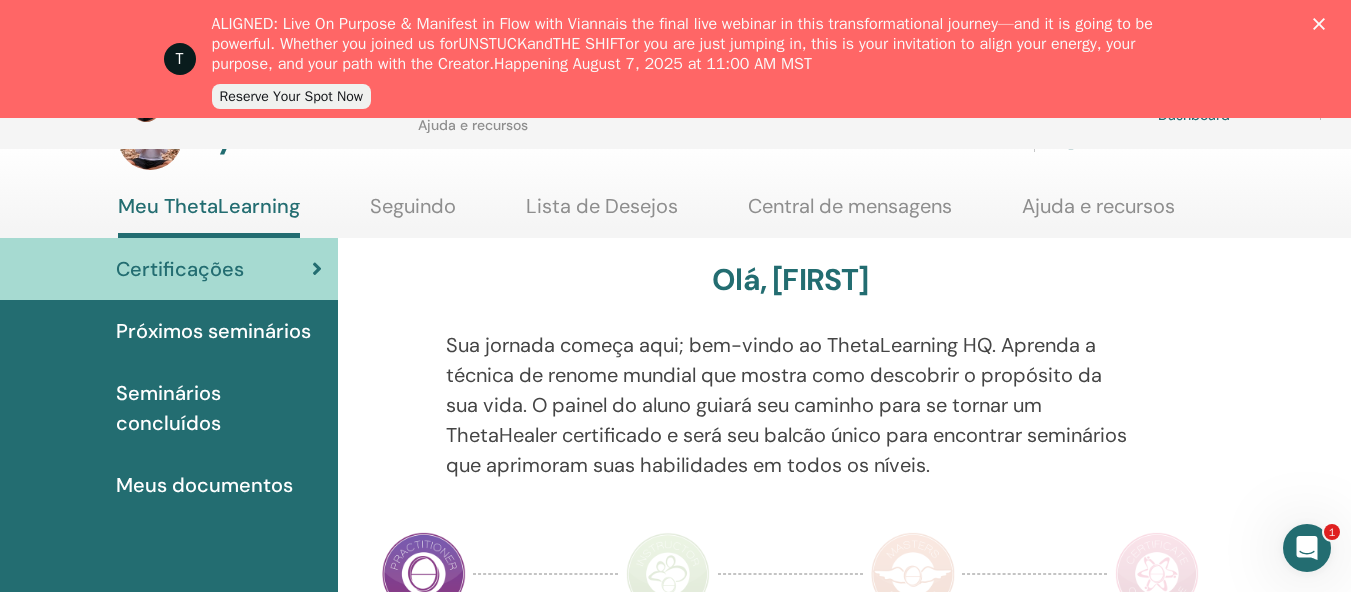 click on "Meus documentos" at bounding box center [204, 485] 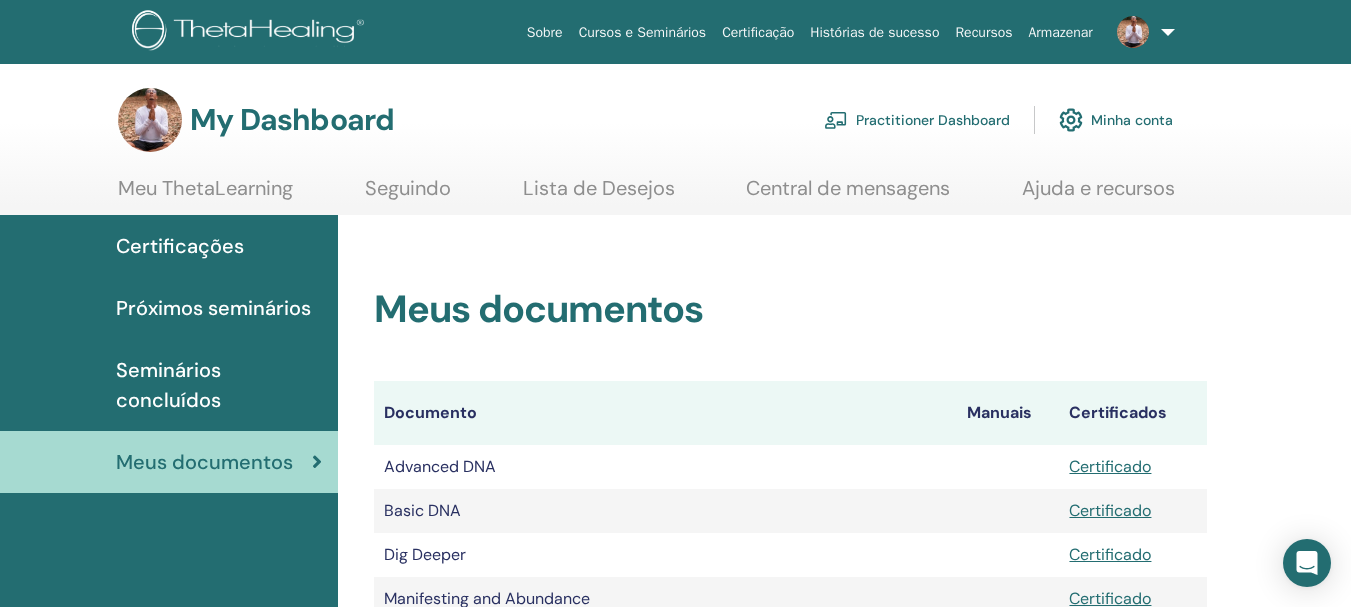 scroll, scrollTop: 100, scrollLeft: 0, axis: vertical 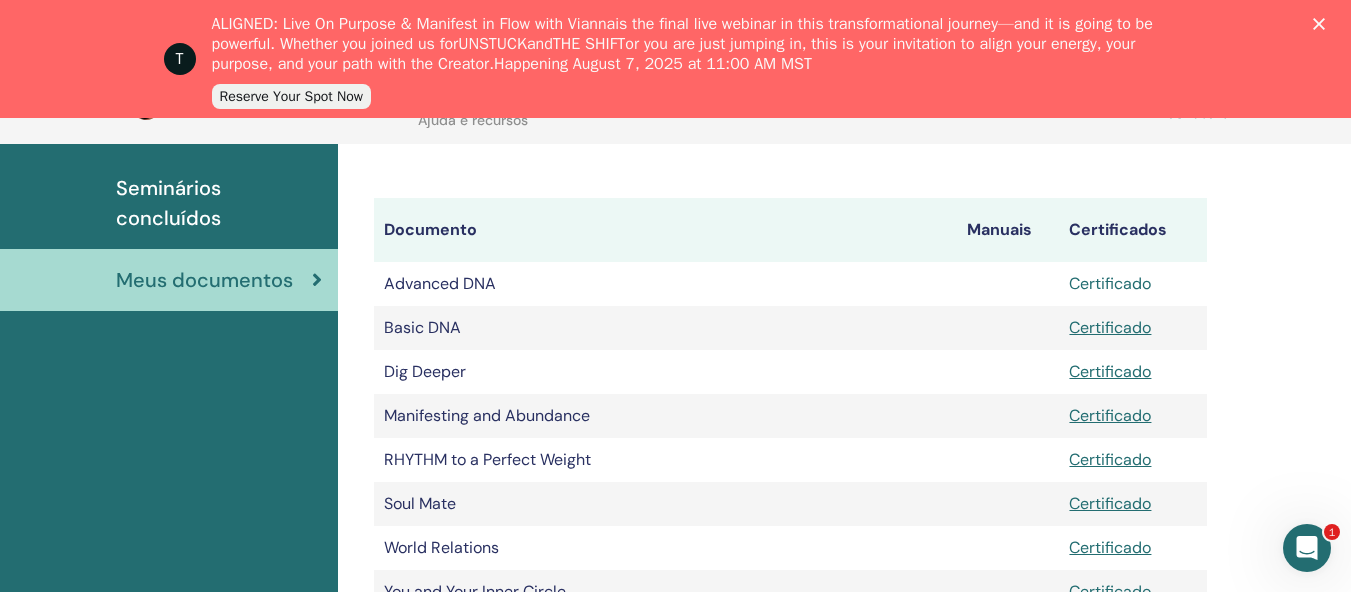 click on "Certificado" at bounding box center [1110, 283] 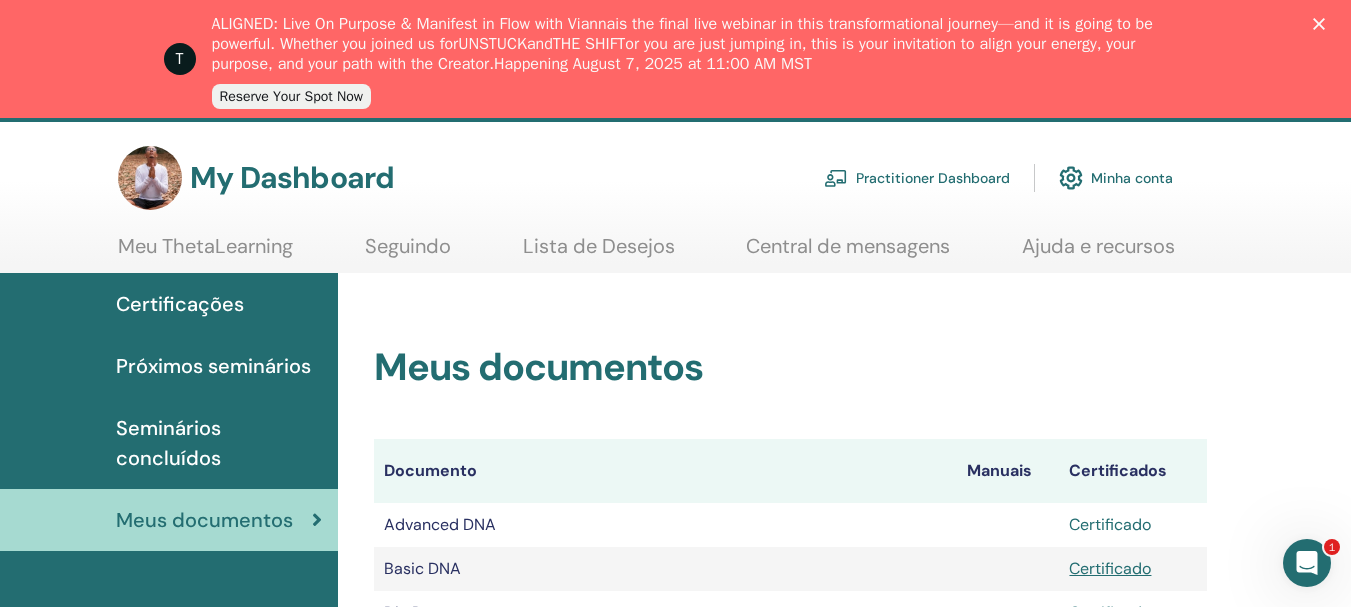 scroll, scrollTop: 0, scrollLeft: 0, axis: both 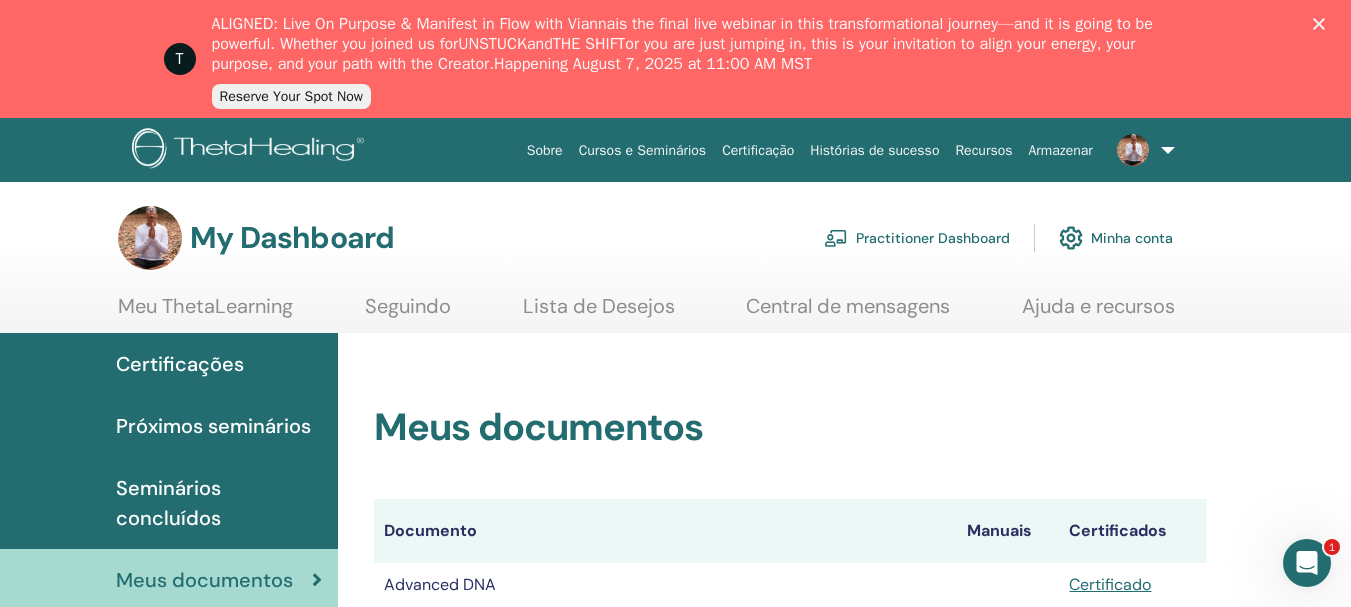 click on "Reserve Your Spot Now" at bounding box center (291, 96) 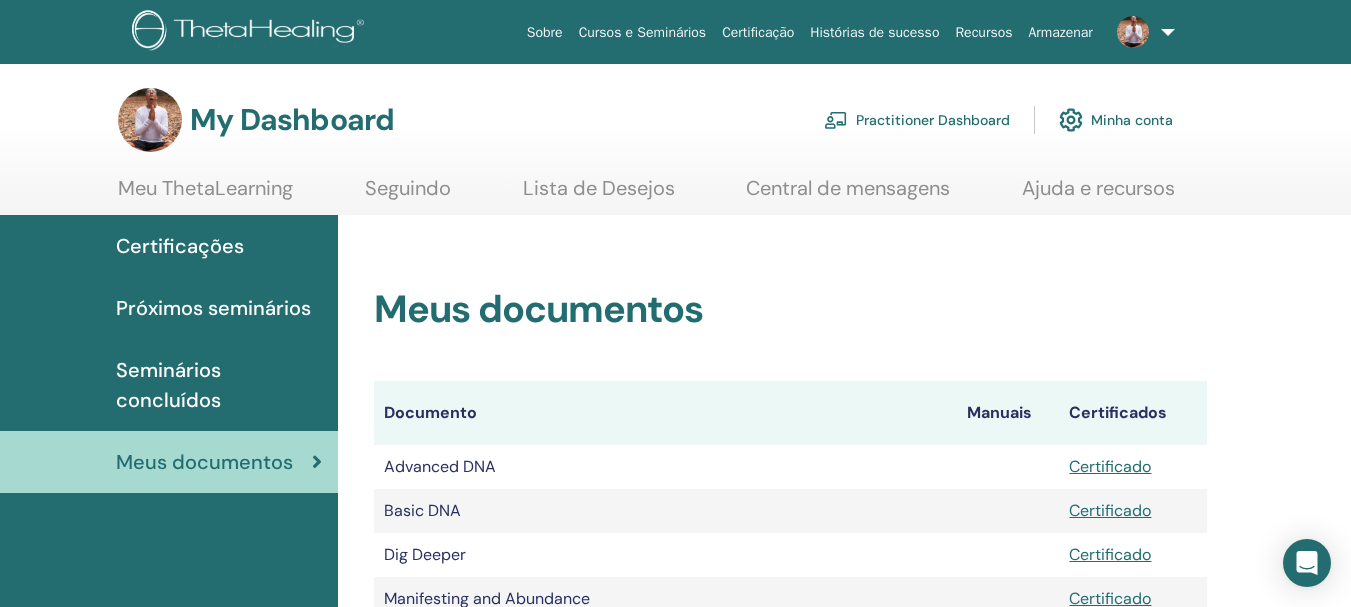 scroll, scrollTop: 0, scrollLeft: 0, axis: both 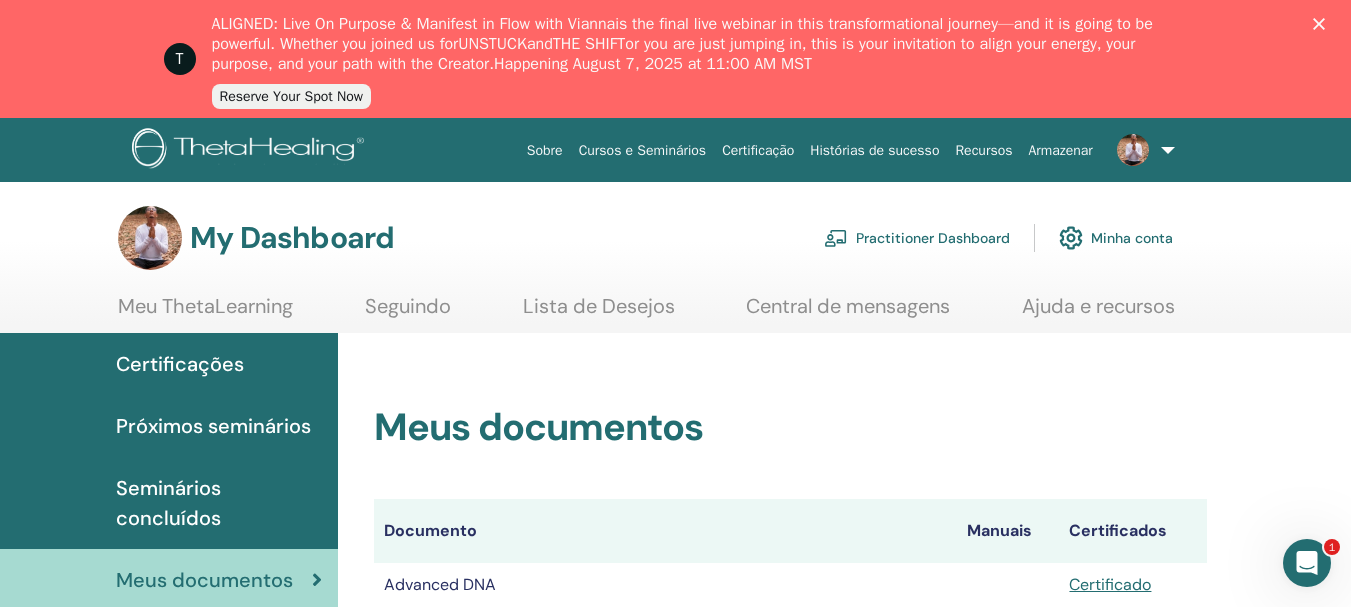 click on "T ALIGNED:    Live On Purpose & Manifest in Flow with Vianna  is the final live webinar in this transformational journey—and it is going to be powerful. Whether you joined us for  UNSTUCK  and  THE SHIFT  or you are just jumping in, this is your invitation to align your energy, your purpose, and your path with the Creator.  Happening August 7, 2025 at 11:00 AM MST Reserve Your Spot Now" at bounding box center [675, 59] 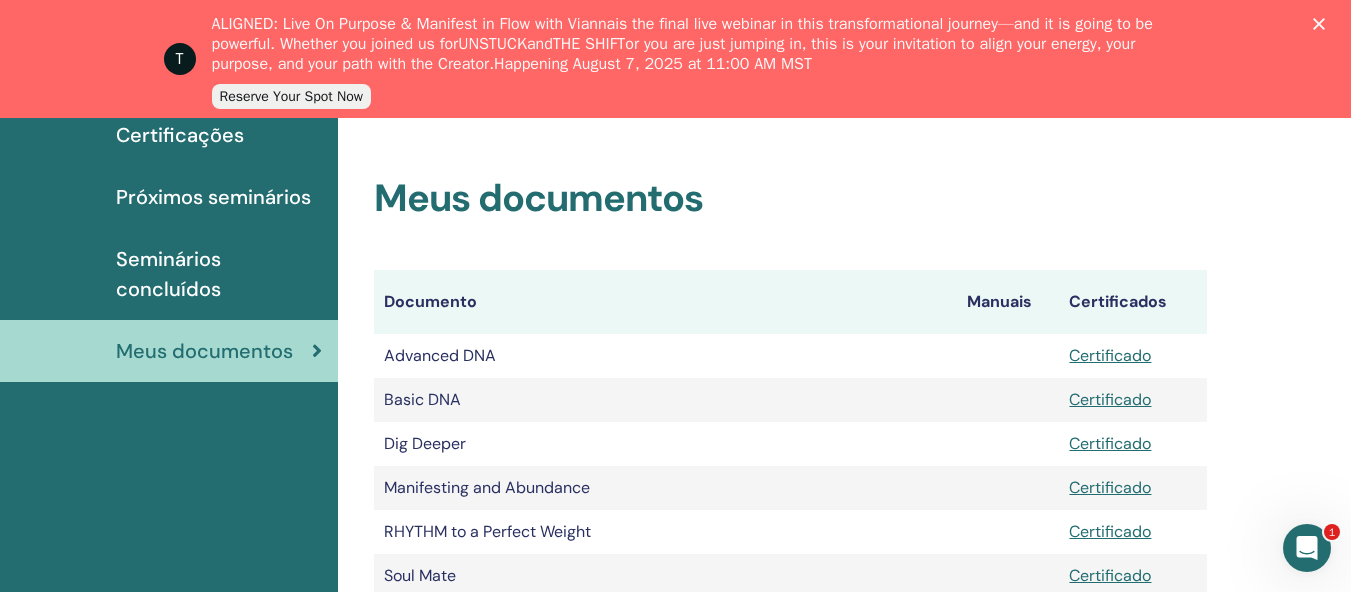 scroll, scrollTop: 280, scrollLeft: 0, axis: vertical 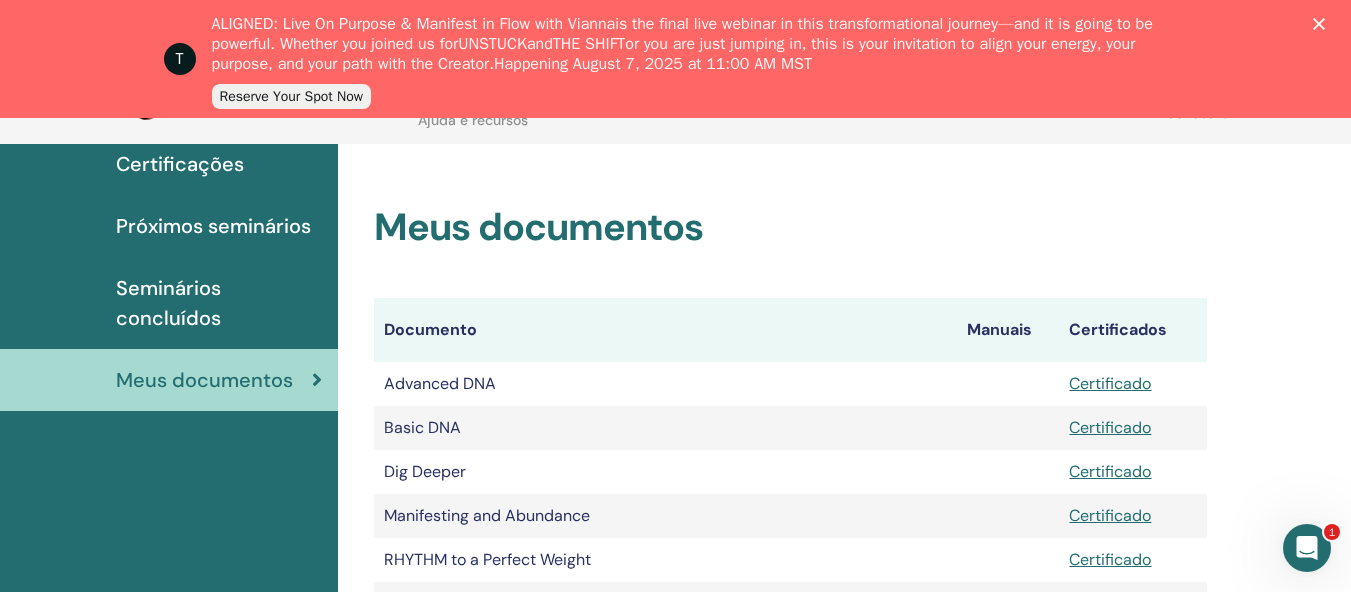 click on "Seminários concluídos" at bounding box center [219, 303] 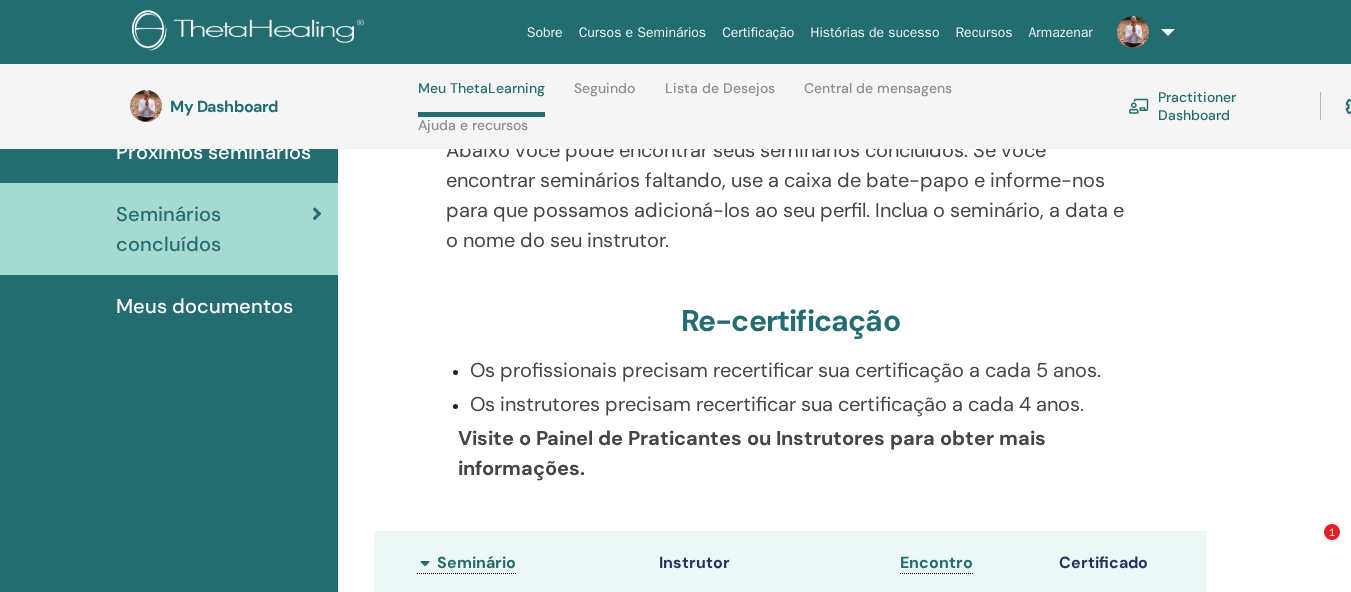 scroll, scrollTop: 385, scrollLeft: 0, axis: vertical 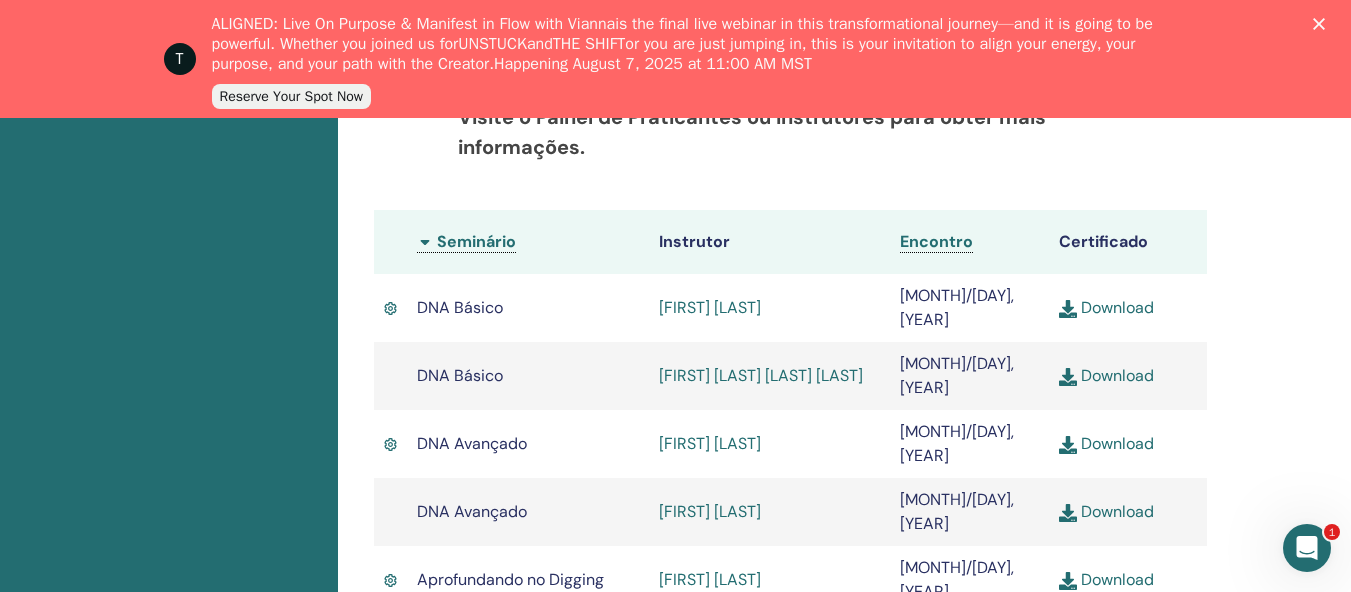 click on "[FIRST] [LAST] [LAST] [LAST]" at bounding box center (761, 375) 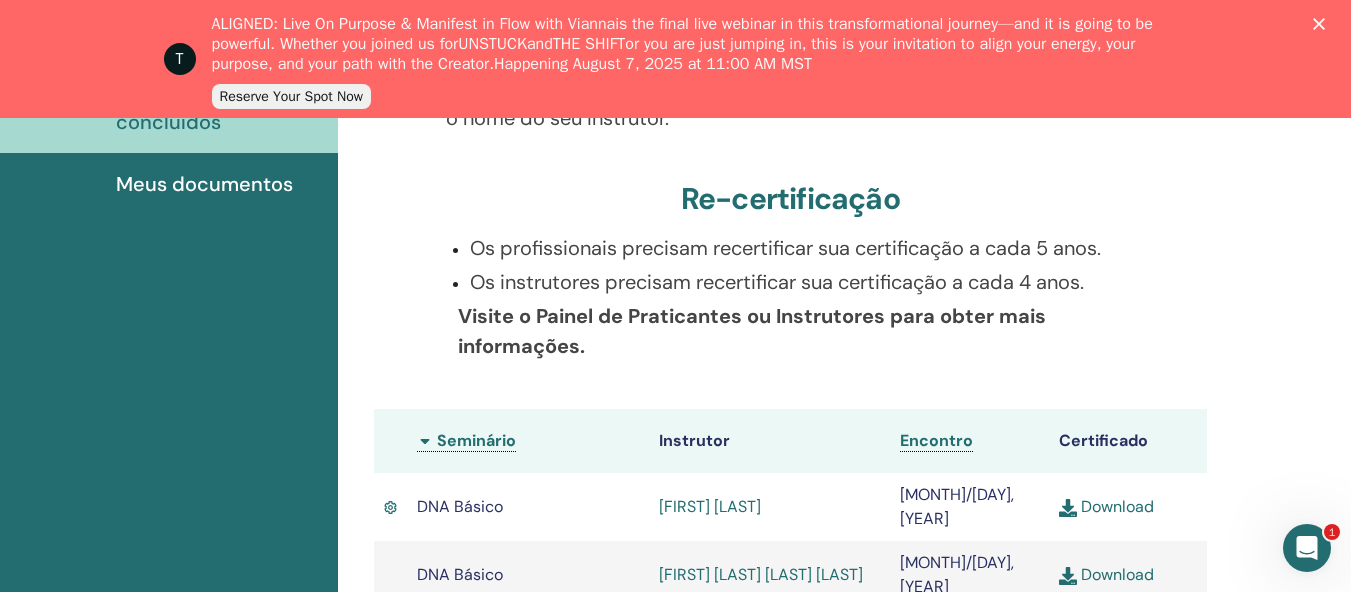 scroll, scrollTop: 0, scrollLeft: 0, axis: both 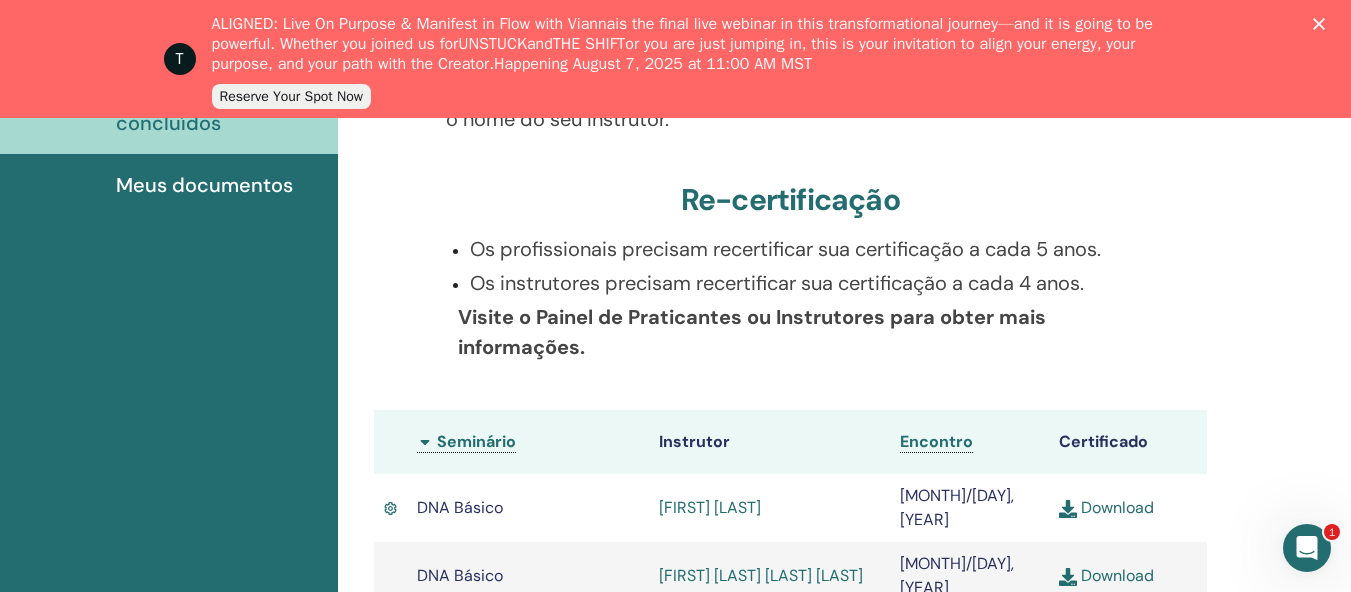 click on "[FIRST] [LAST]" at bounding box center (710, 507) 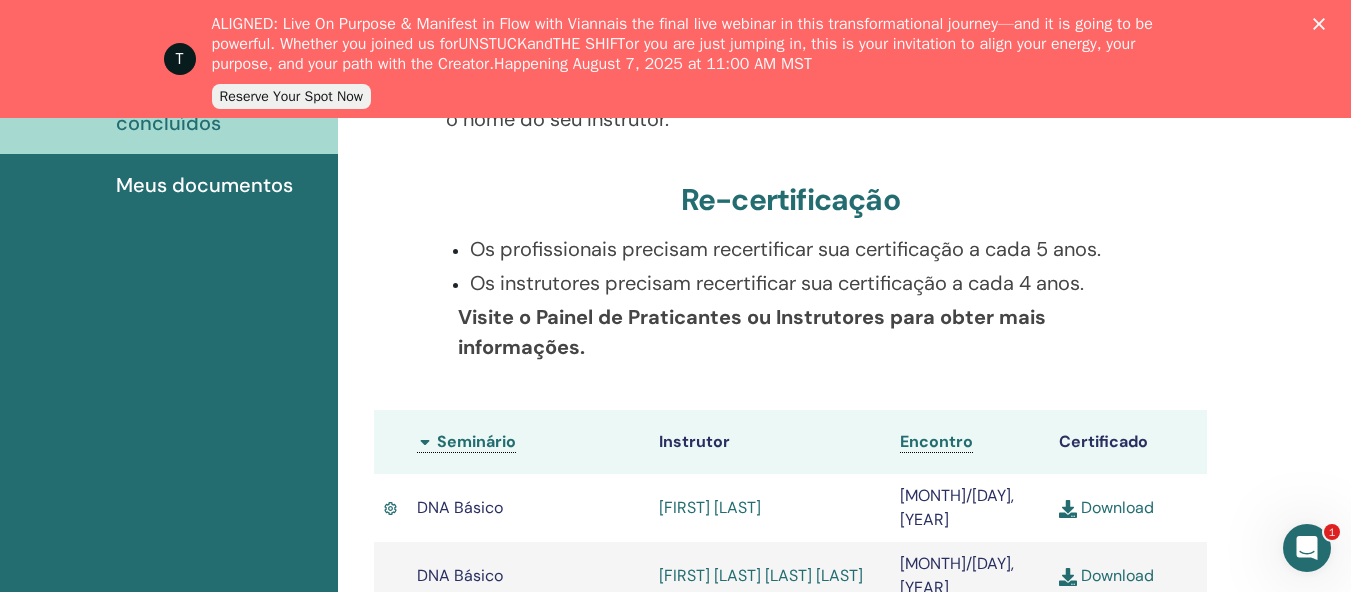 scroll, scrollTop: 585, scrollLeft: 0, axis: vertical 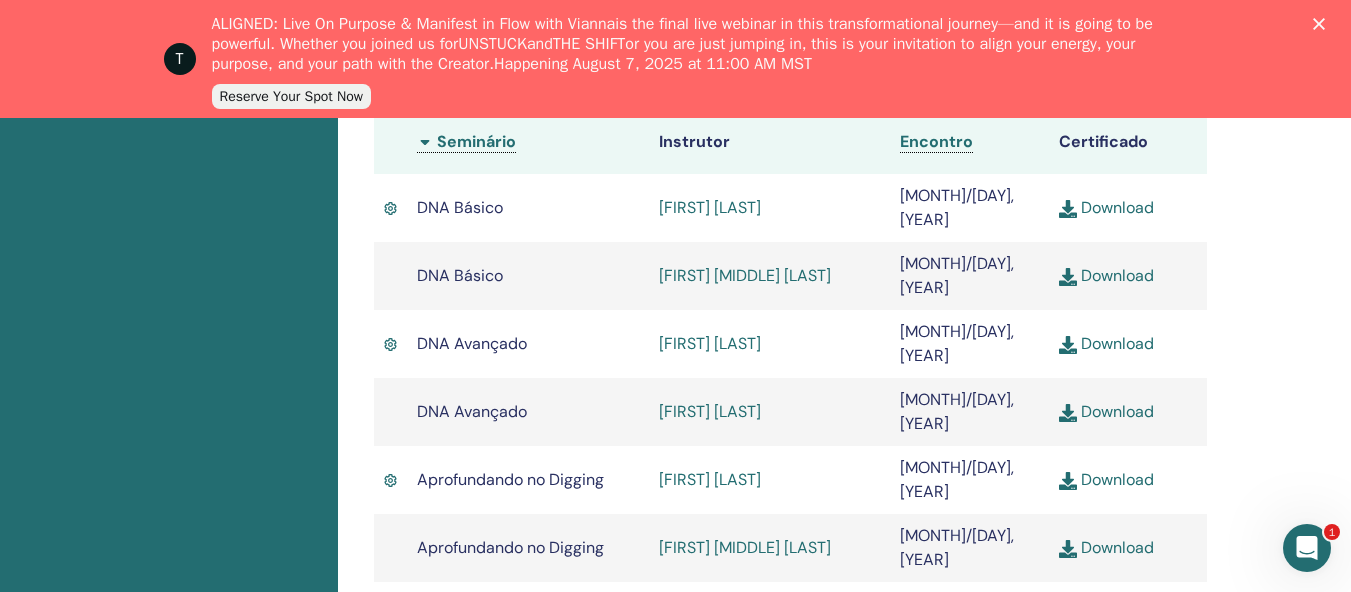 click on "[FIRST] [LAST]" at bounding box center (710, 411) 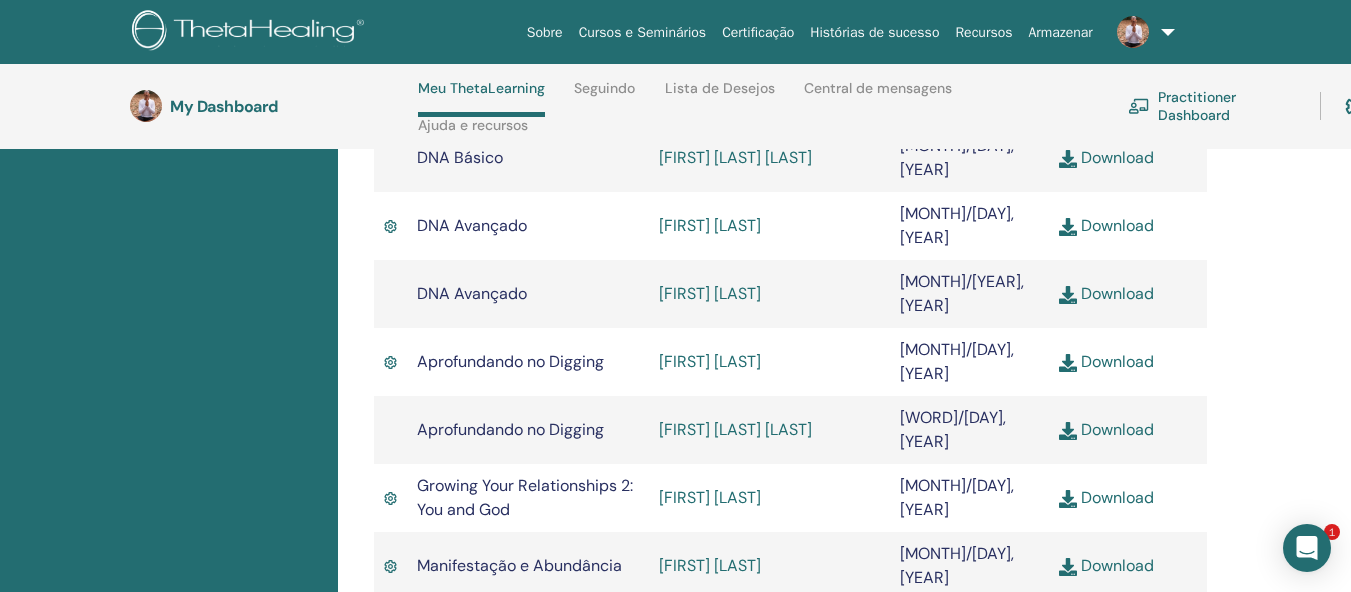 scroll, scrollTop: 1128, scrollLeft: 0, axis: vertical 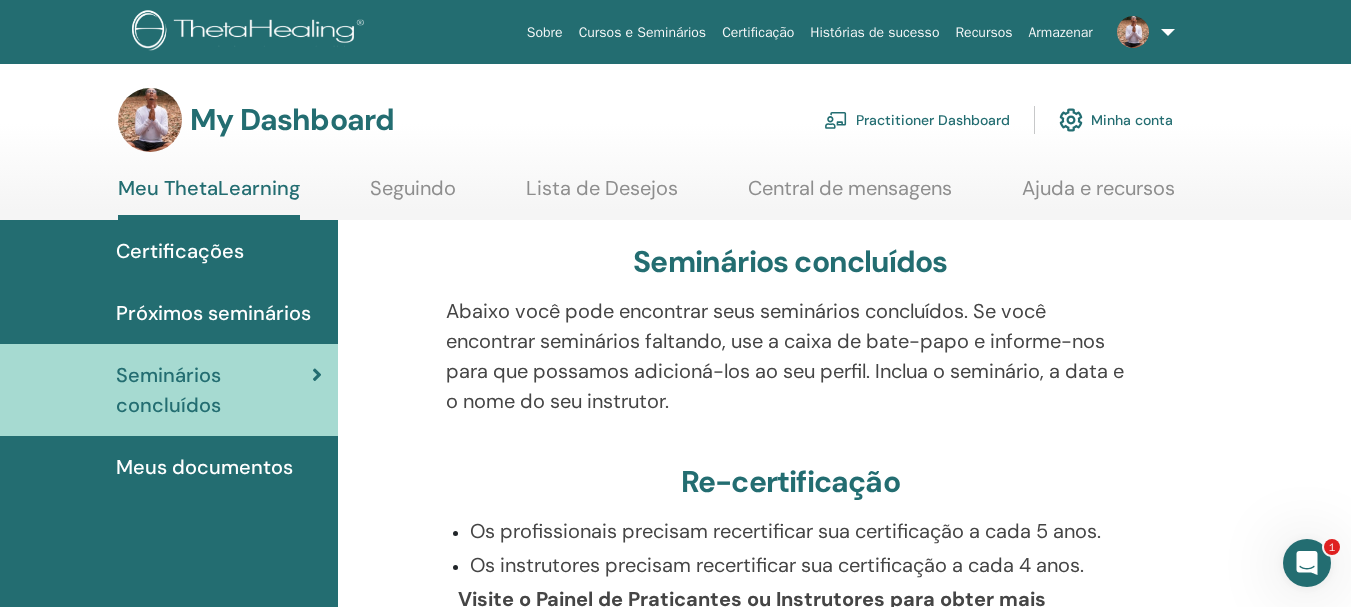 click on "Meu ThetaLearning" at bounding box center (209, 198) 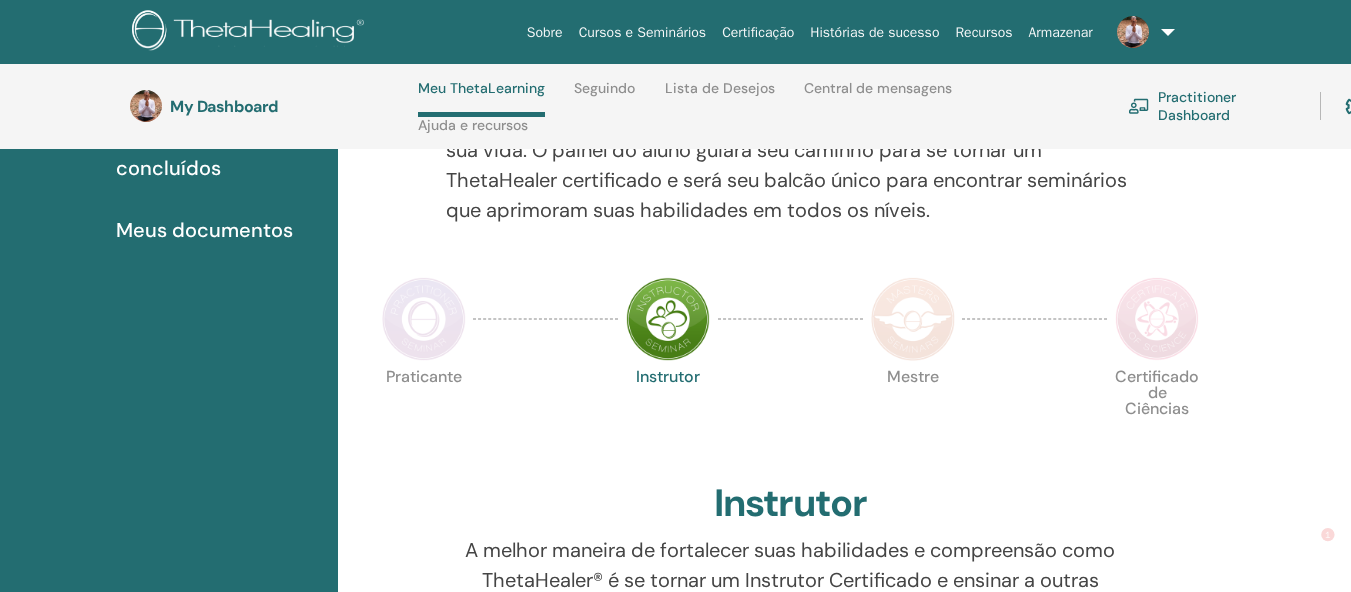 scroll, scrollTop: 385, scrollLeft: 0, axis: vertical 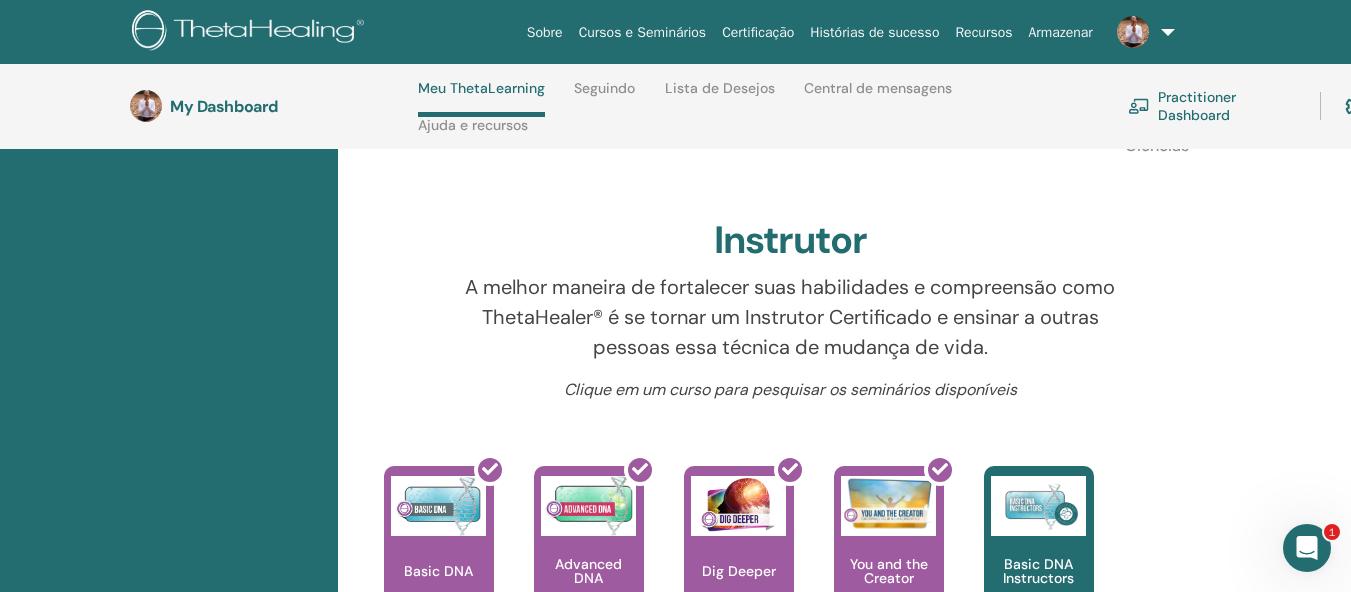 click on "Lista de Desejos" at bounding box center [720, 96] 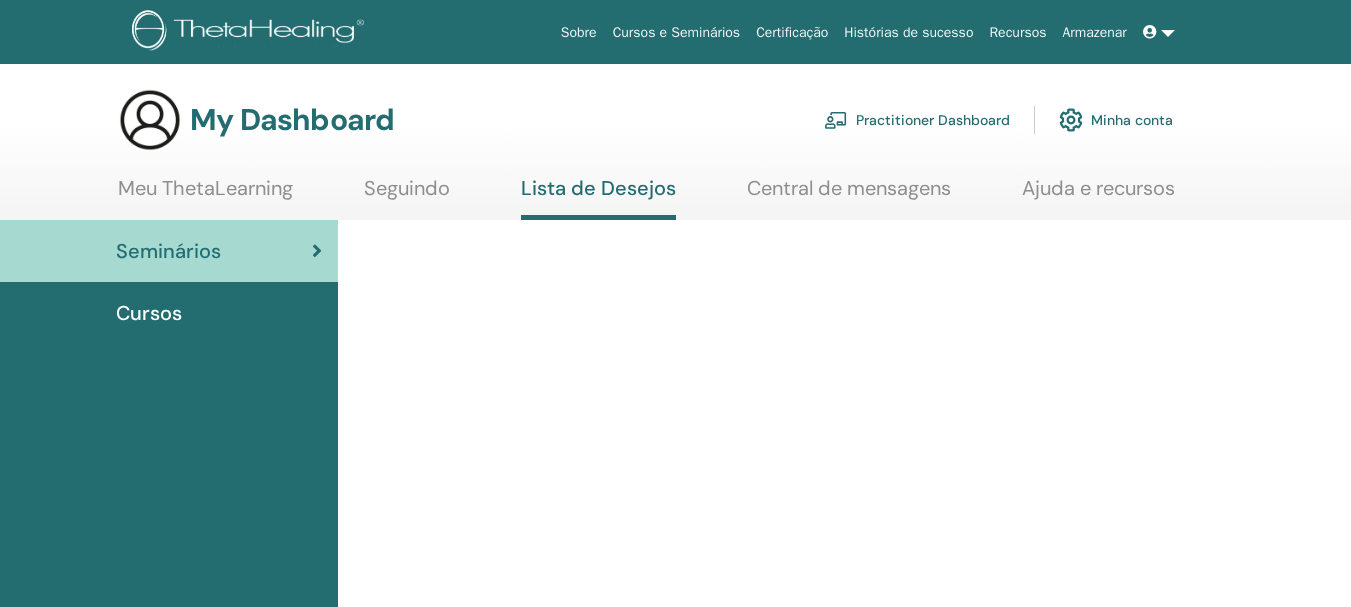 scroll, scrollTop: 0, scrollLeft: 0, axis: both 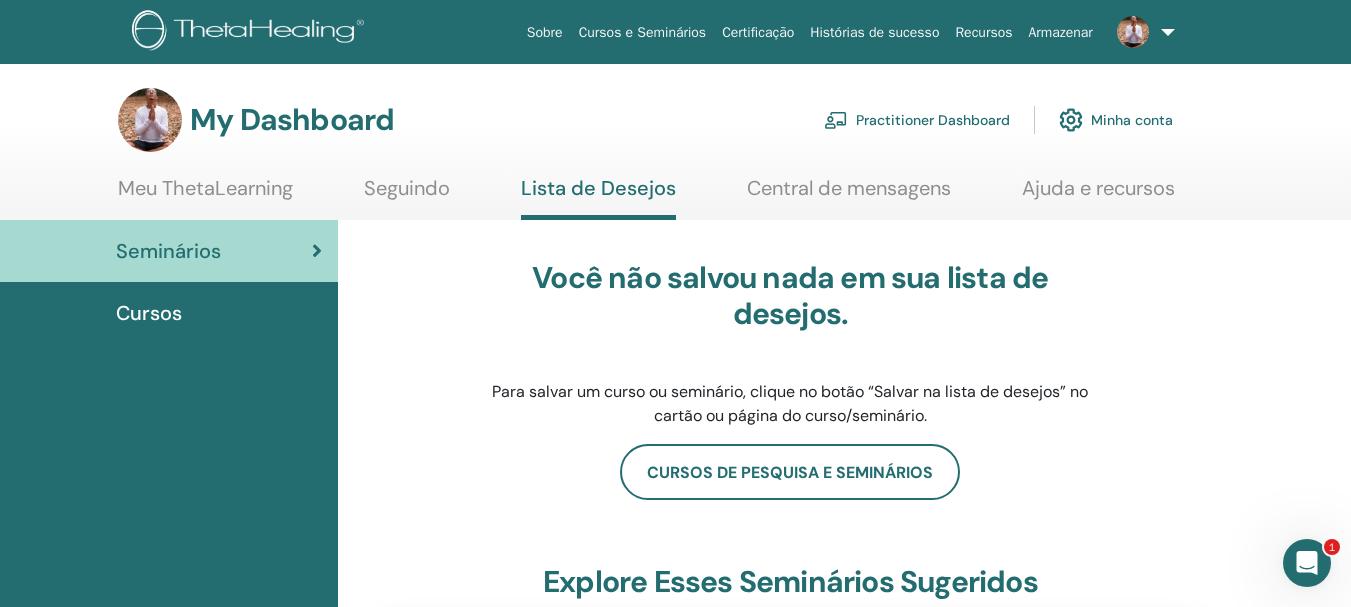 click on "Certificação" at bounding box center [758, 32] 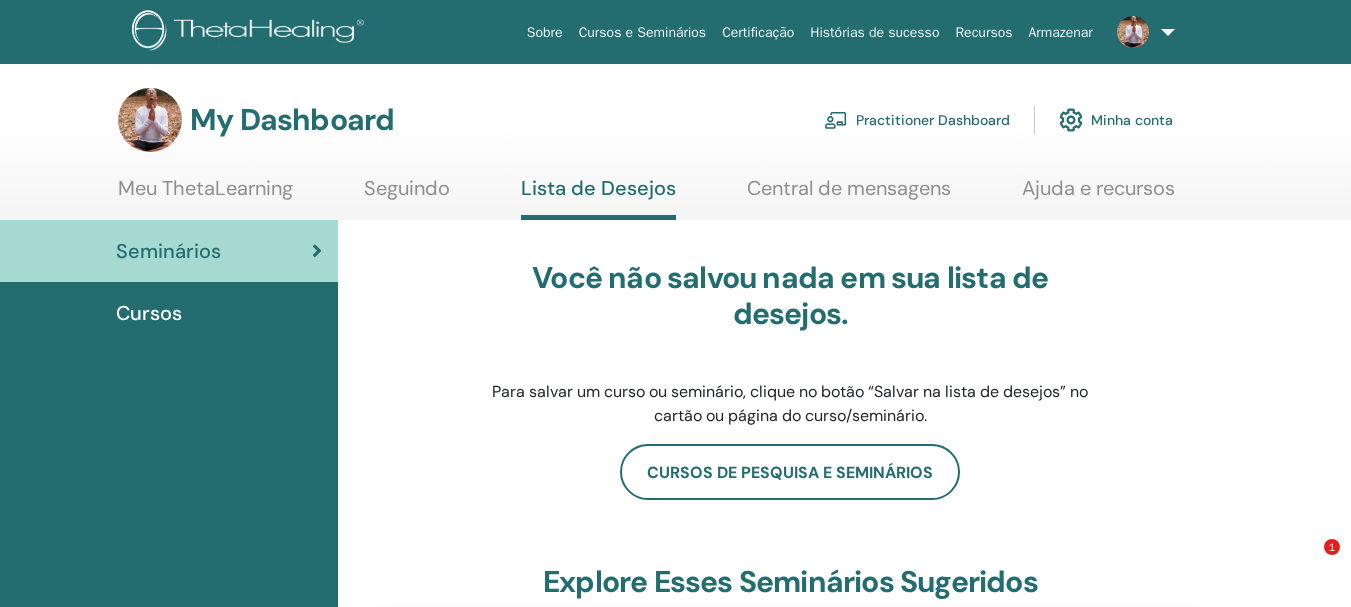 scroll, scrollTop: 0, scrollLeft: 0, axis: both 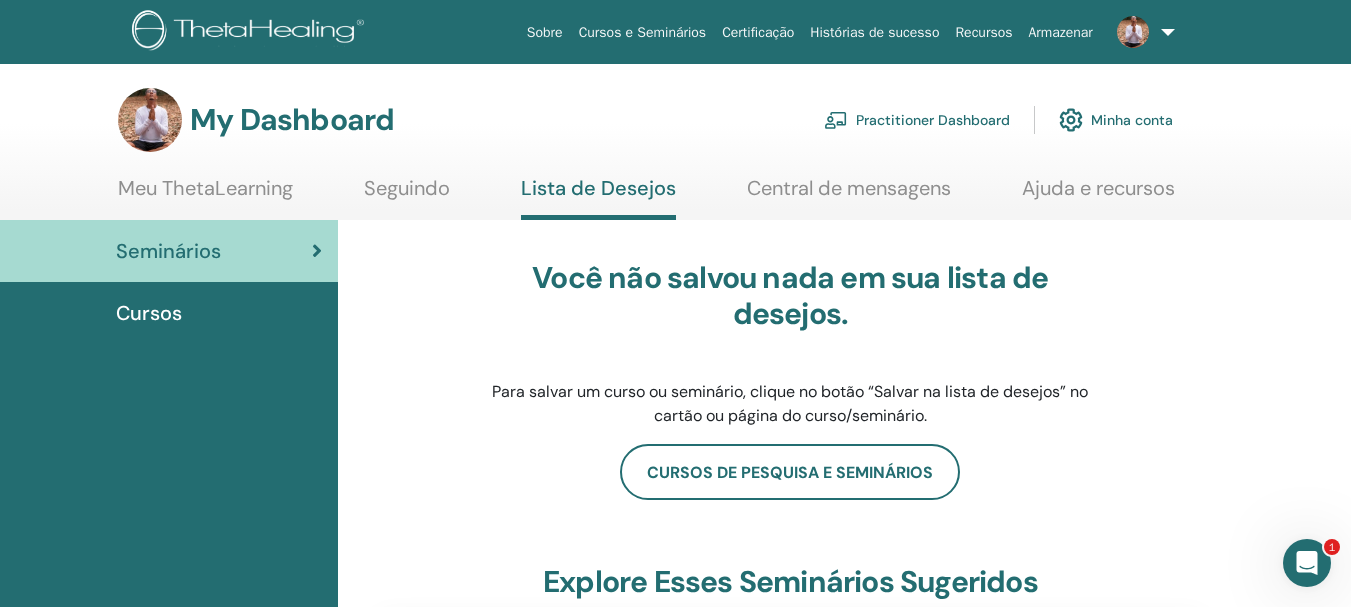 click on "Meu ThetaLearning" at bounding box center (205, 195) 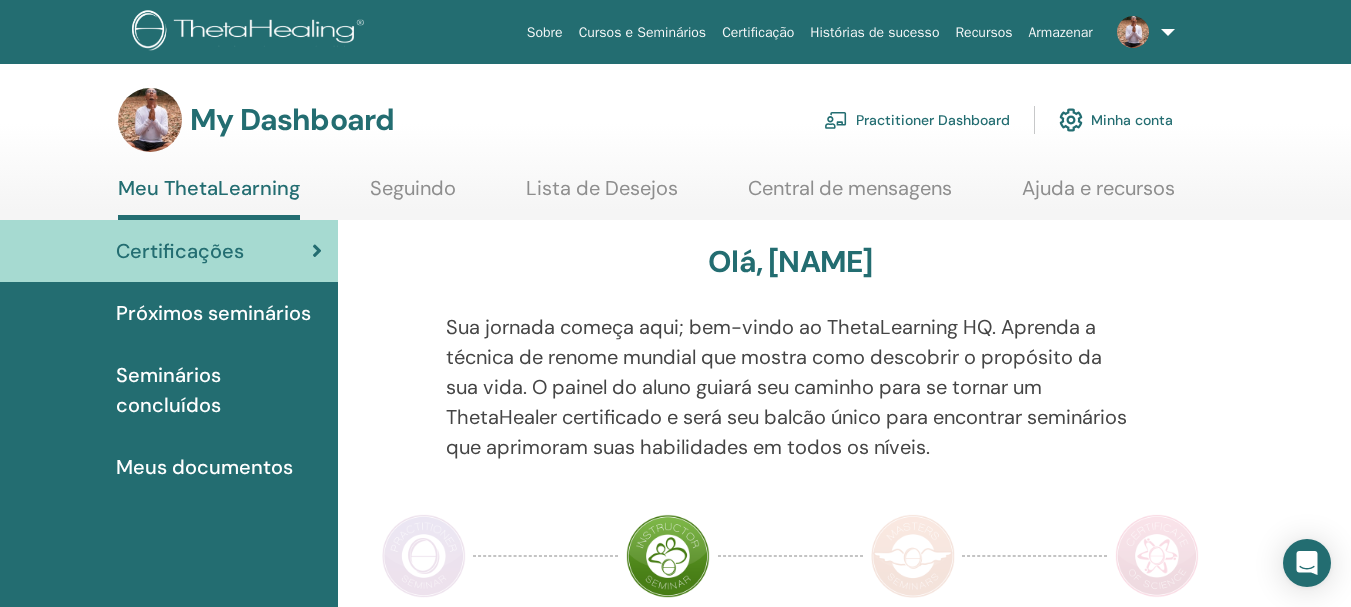 scroll, scrollTop: 0, scrollLeft: 0, axis: both 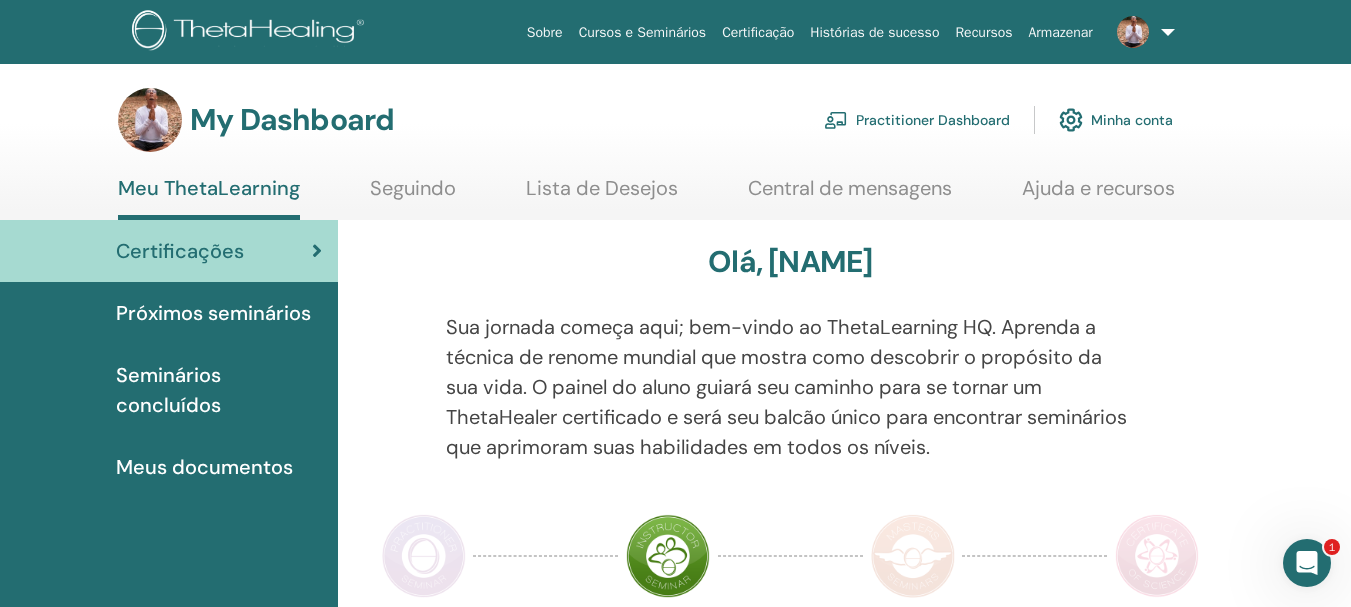 click on "Minha conta" at bounding box center [1116, 120] 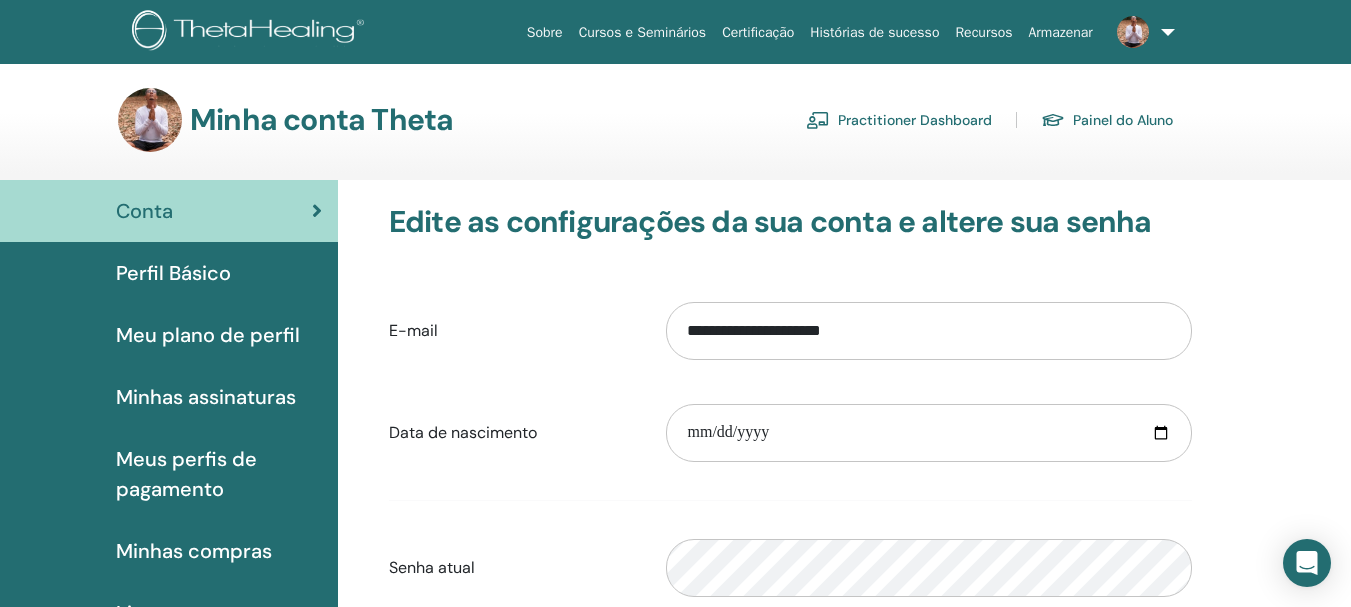 scroll, scrollTop: 0, scrollLeft: 0, axis: both 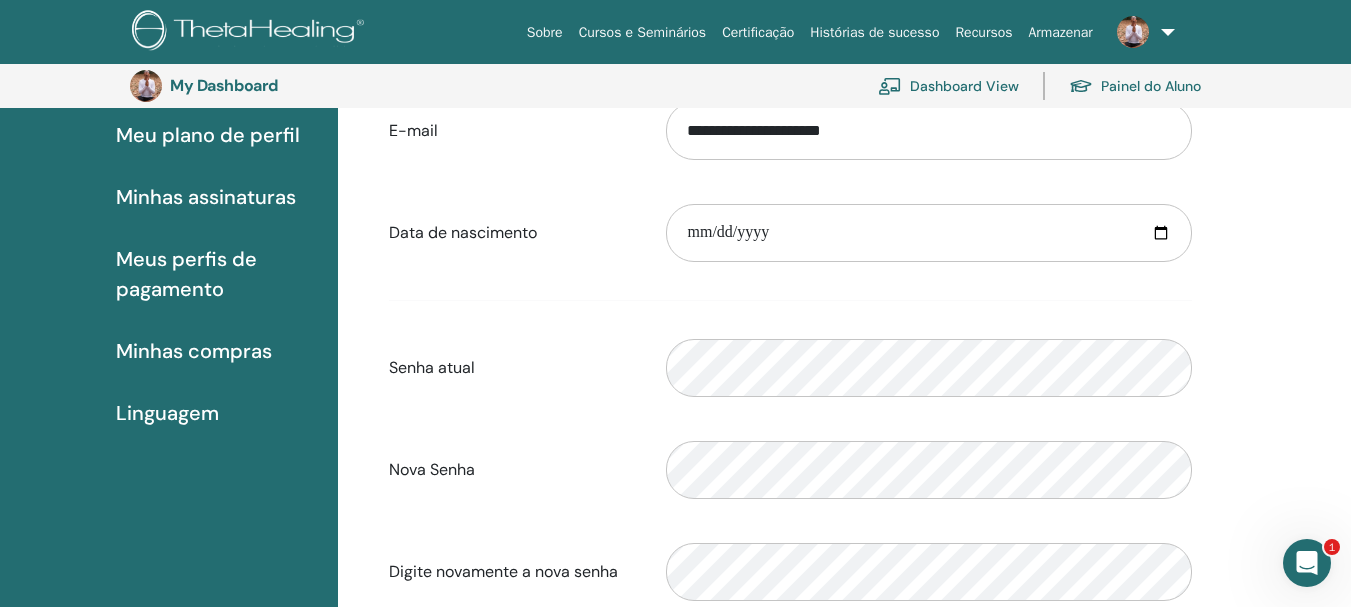 click on "Linguagem" at bounding box center (167, 413) 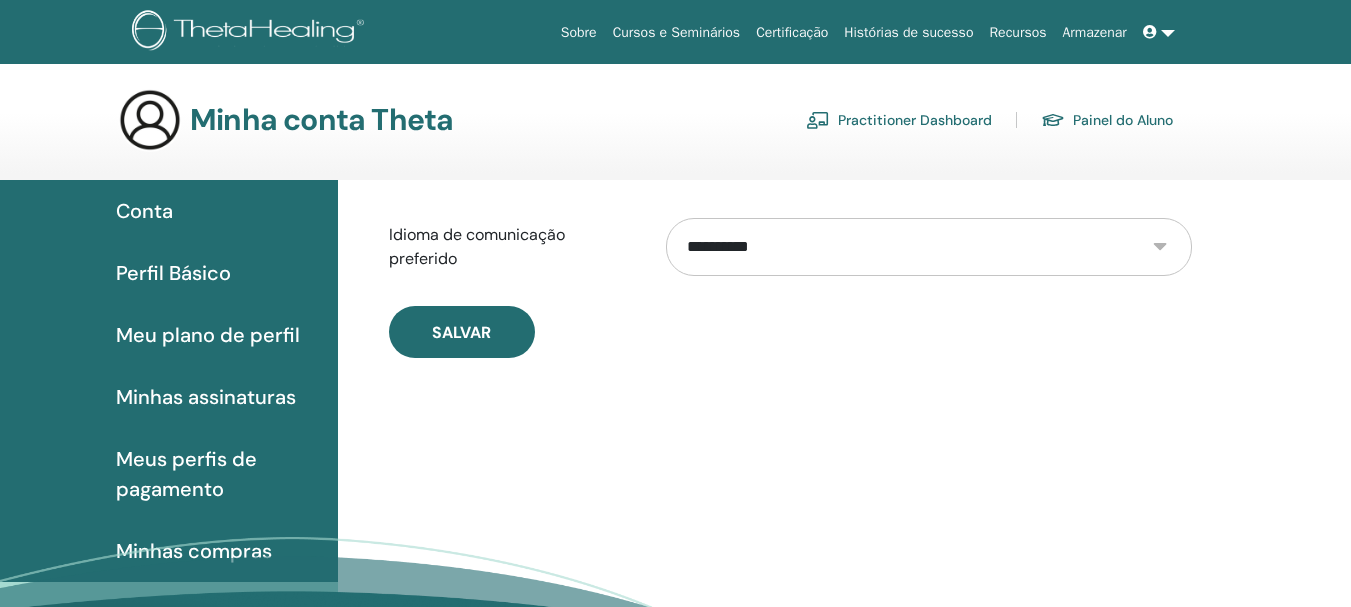 scroll, scrollTop: 0, scrollLeft: 0, axis: both 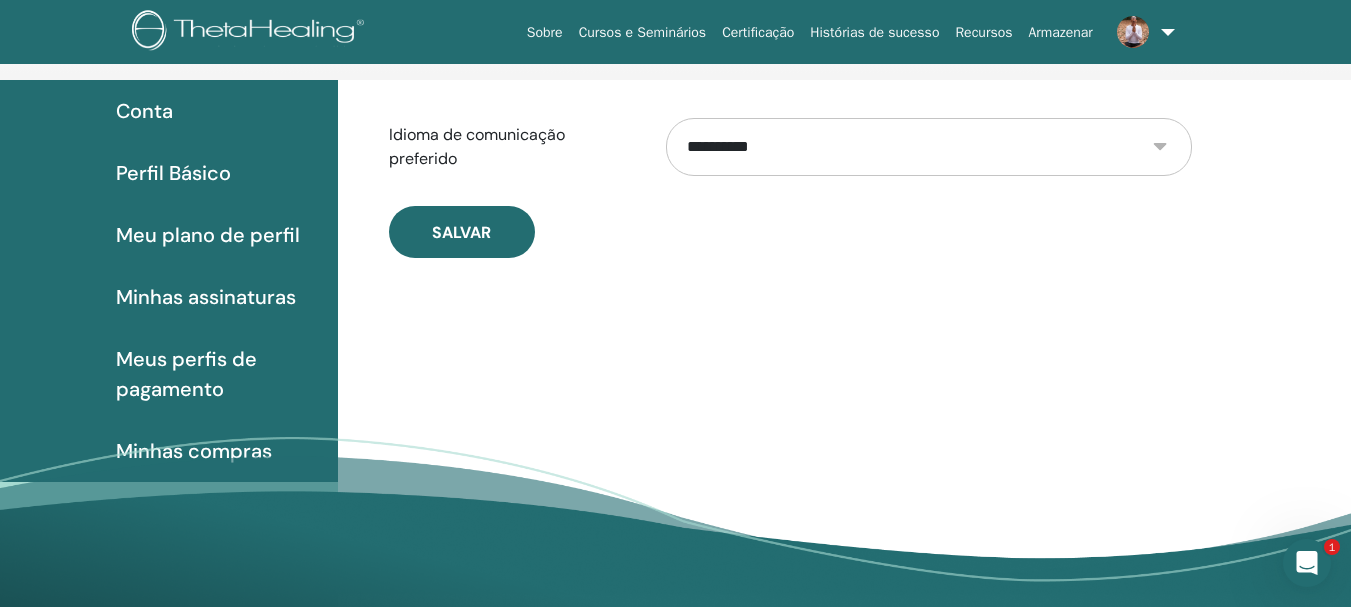 click on "Meu plano de perfil" at bounding box center [208, 235] 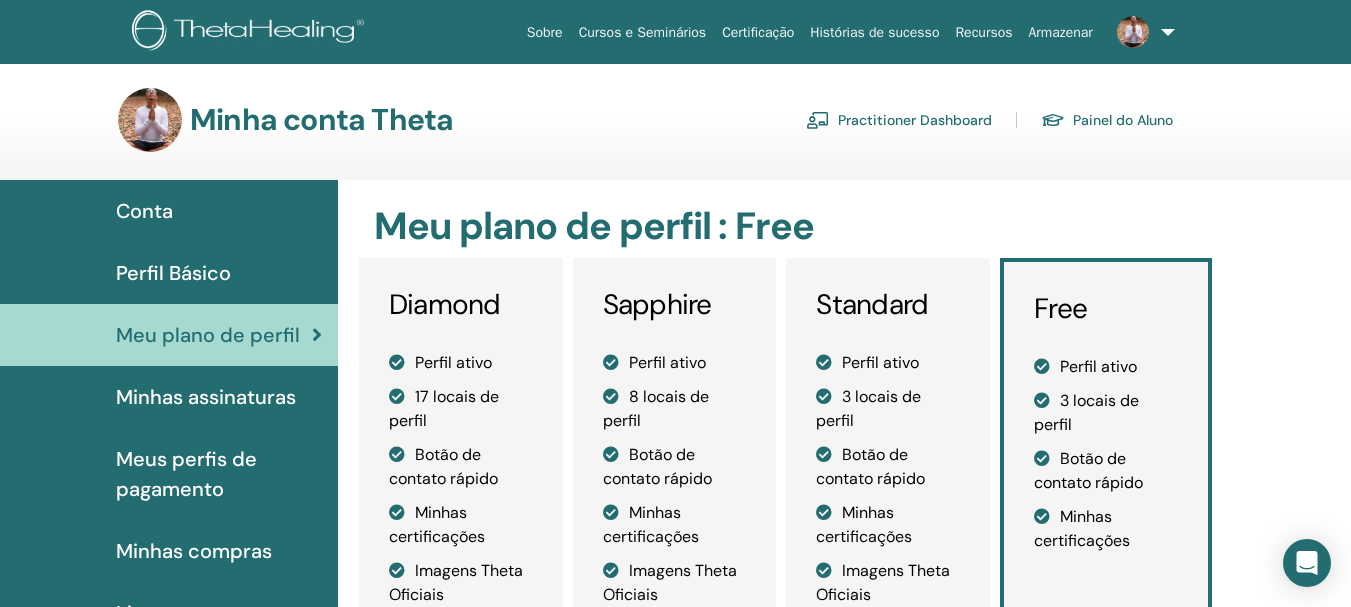scroll, scrollTop: 0, scrollLeft: 0, axis: both 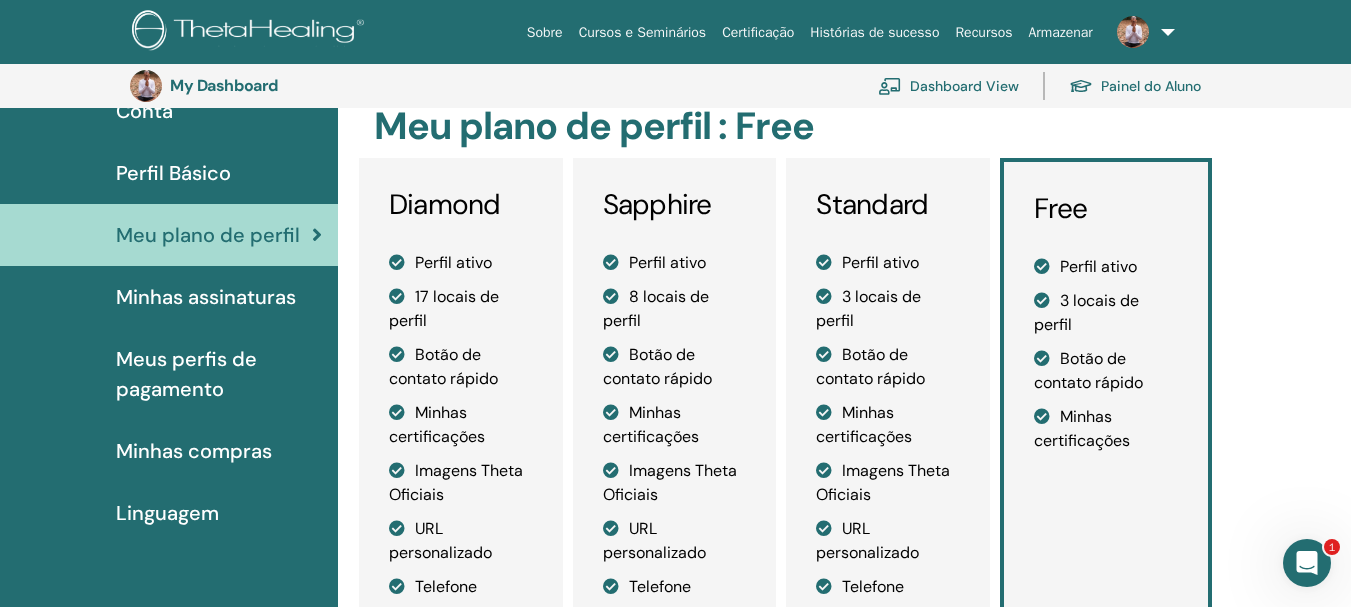 click on "Minhas compras" at bounding box center (194, 451) 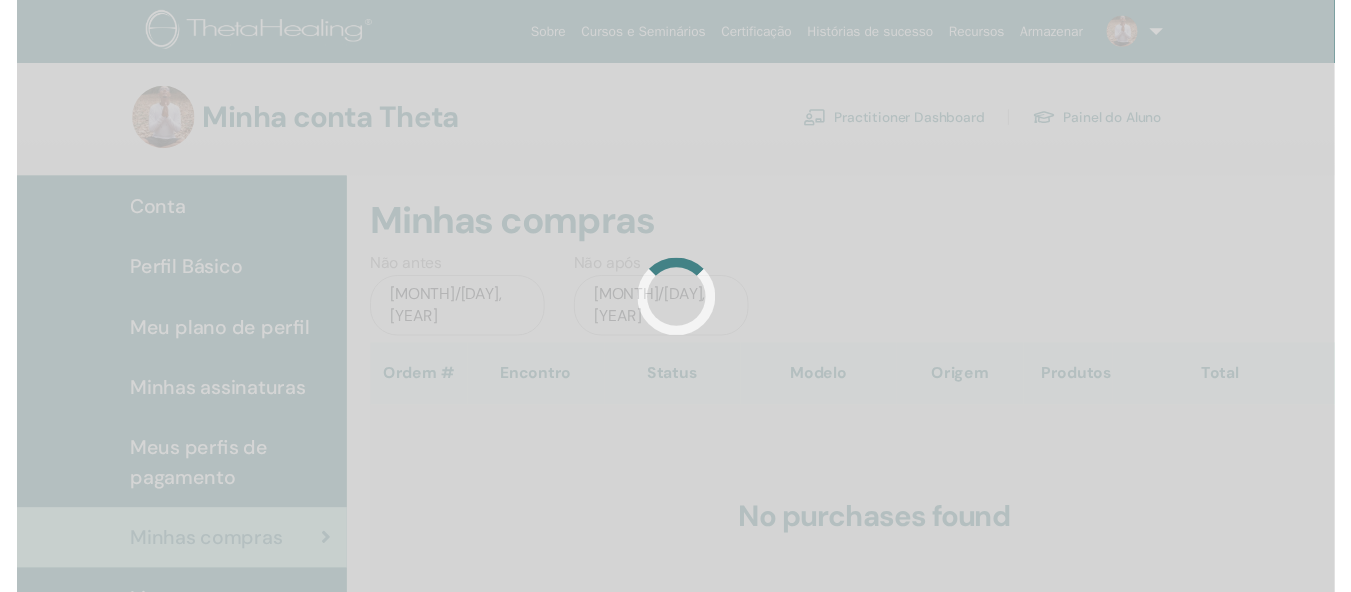 scroll, scrollTop: 0, scrollLeft: 0, axis: both 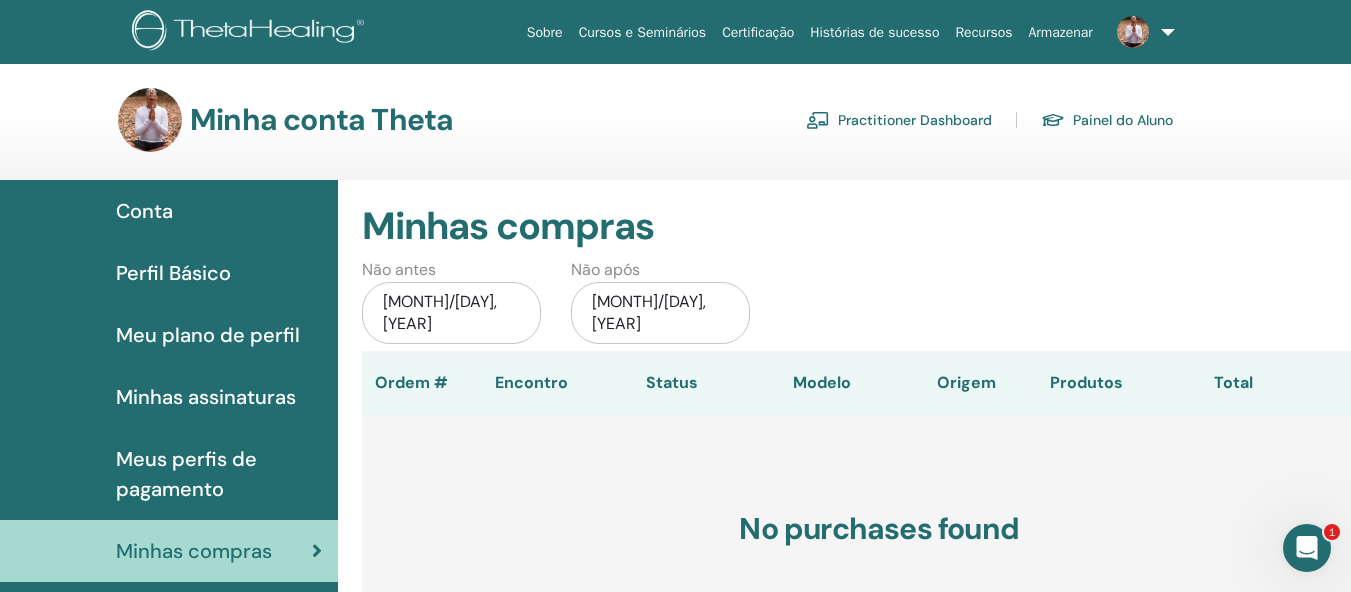 click on "Conta" at bounding box center [144, 211] 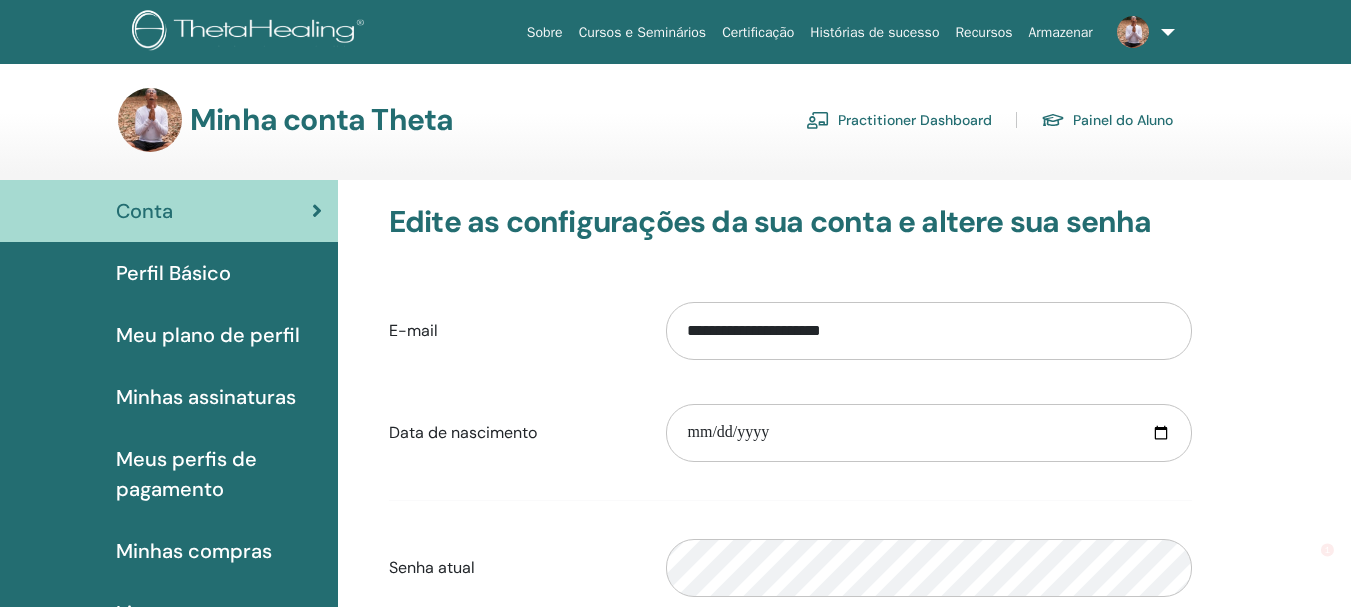 scroll, scrollTop: 0, scrollLeft: 0, axis: both 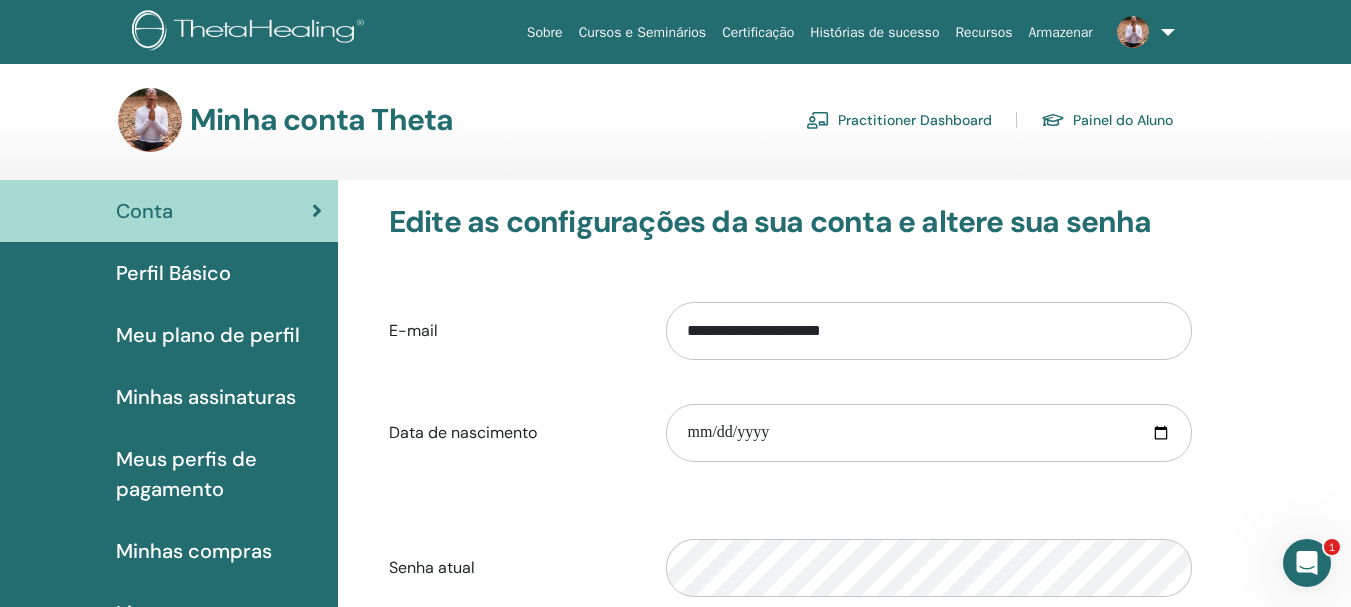 click on "Sobre" at bounding box center (545, 32) 